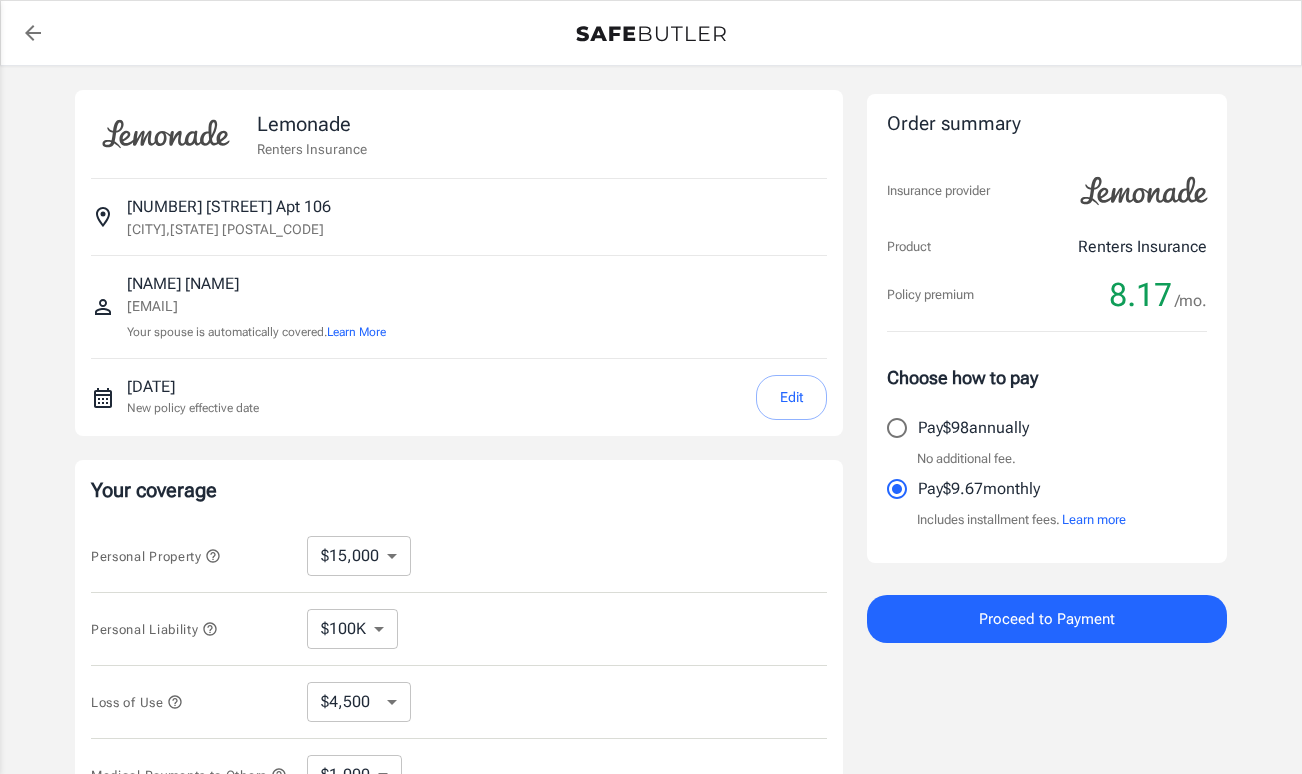 select on "15000" 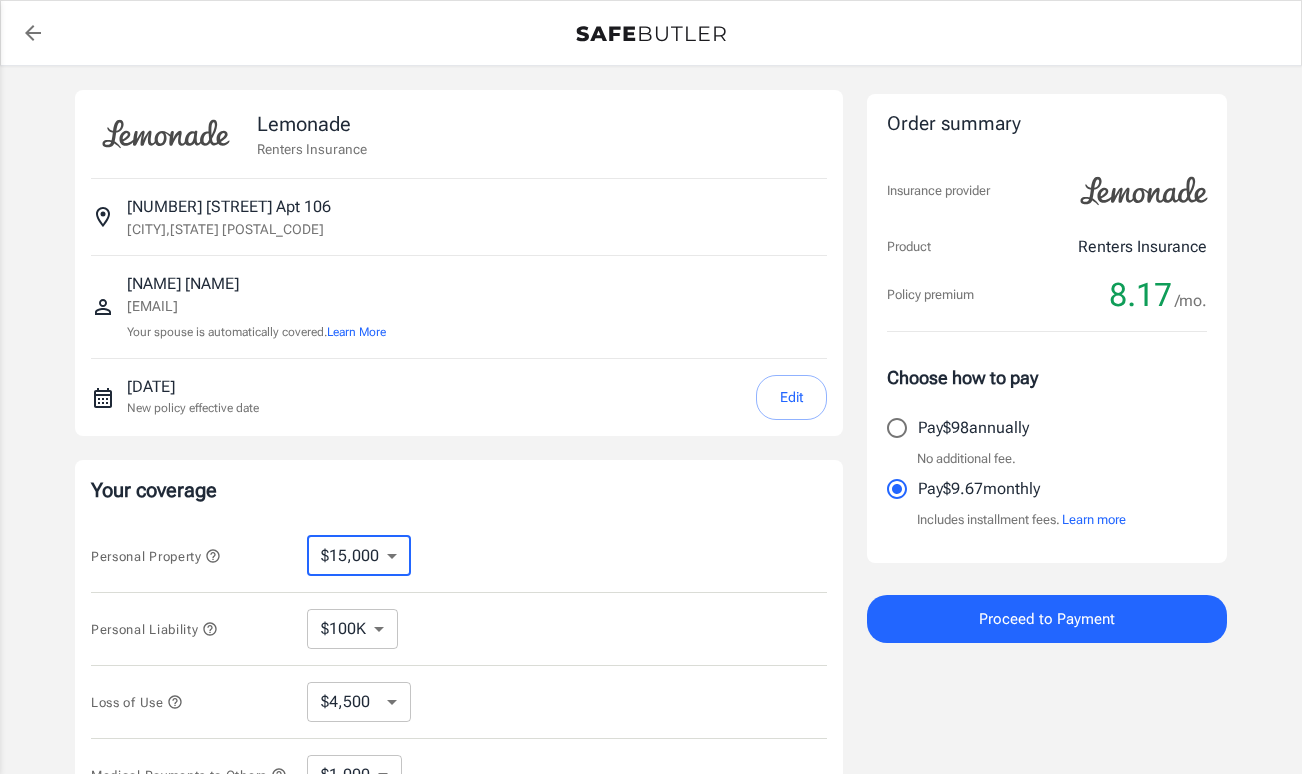 select on "10000" 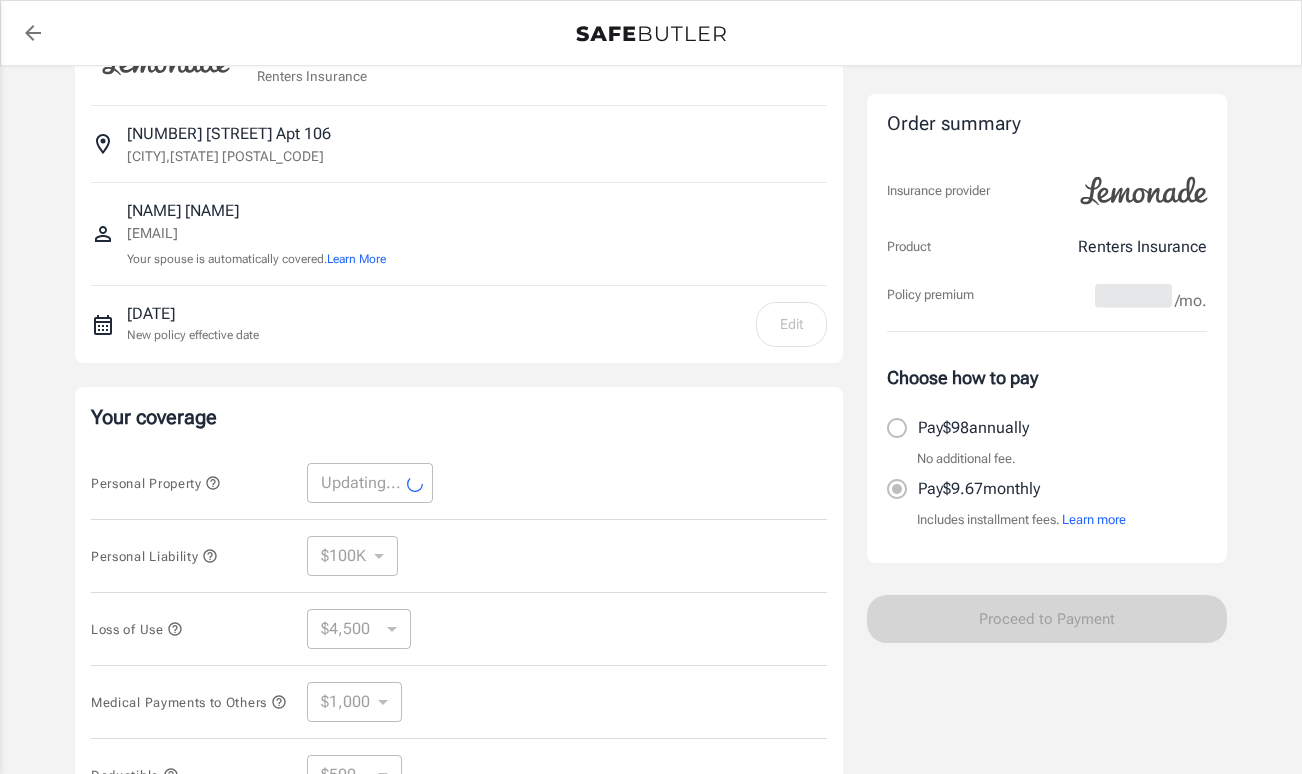 select on "10000" 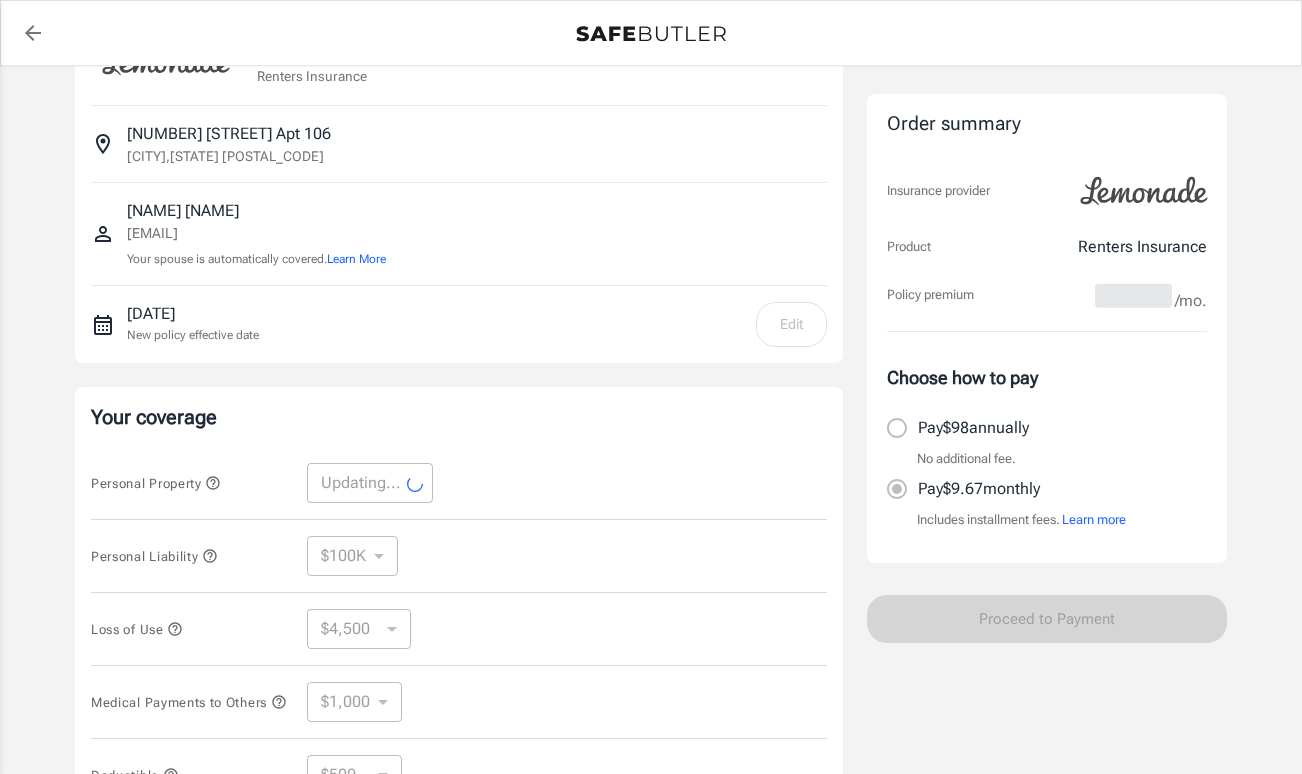 select on "3000" 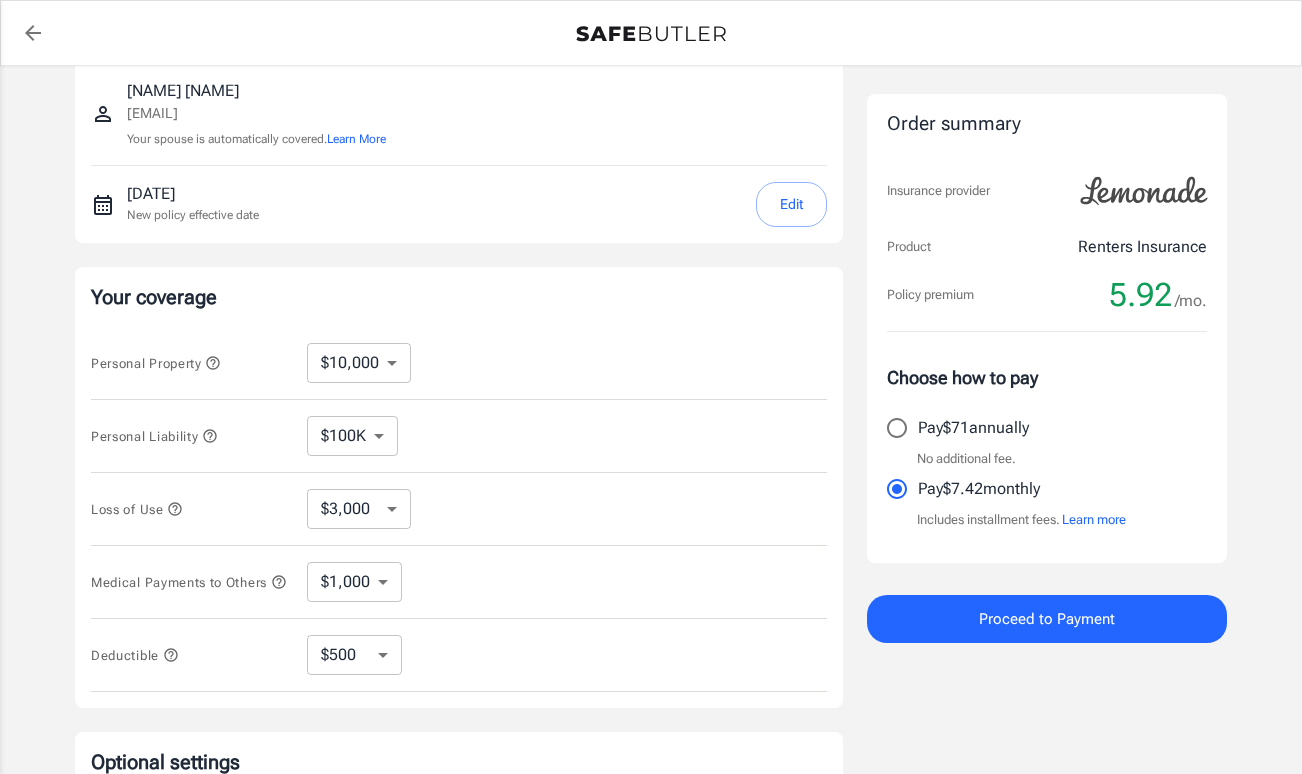scroll, scrollTop: 199, scrollLeft: 0, axis: vertical 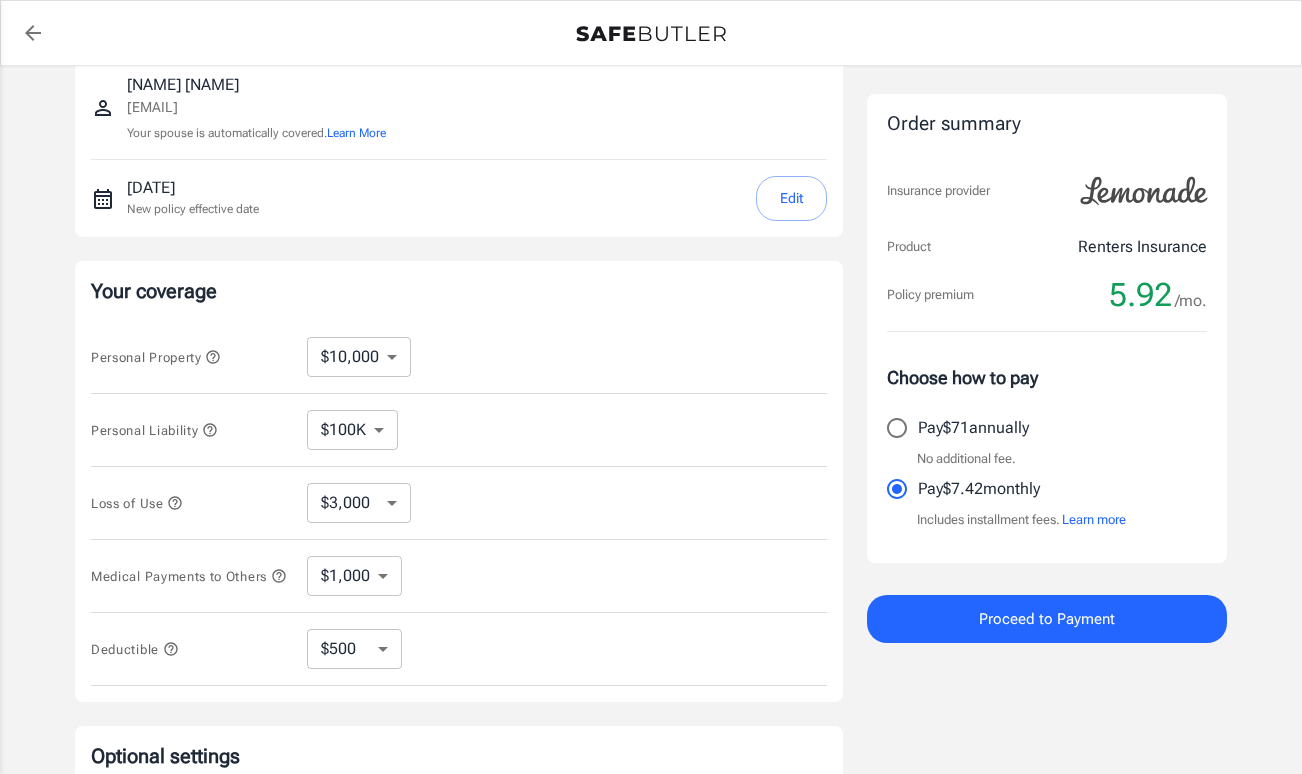 click on "$250 $500 $1,000 $2,500" at bounding box center (354, 649) 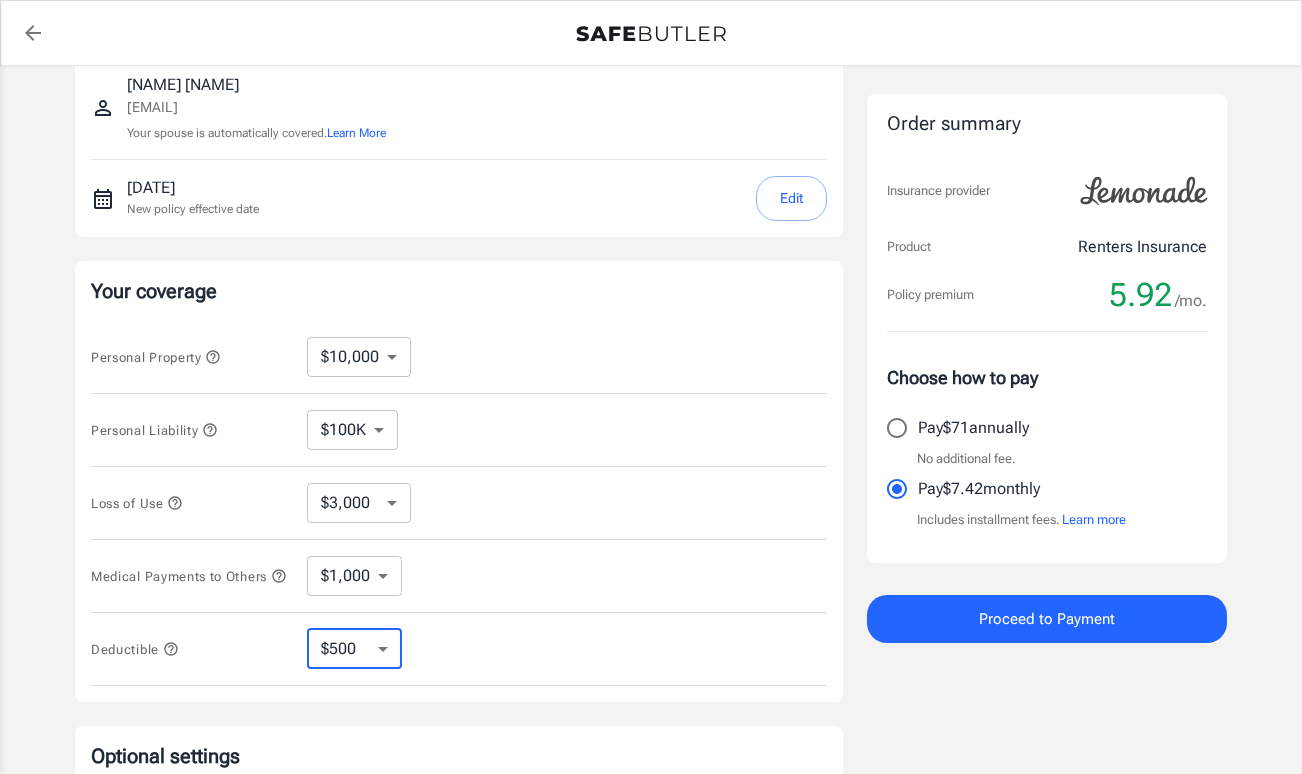 select on "250" 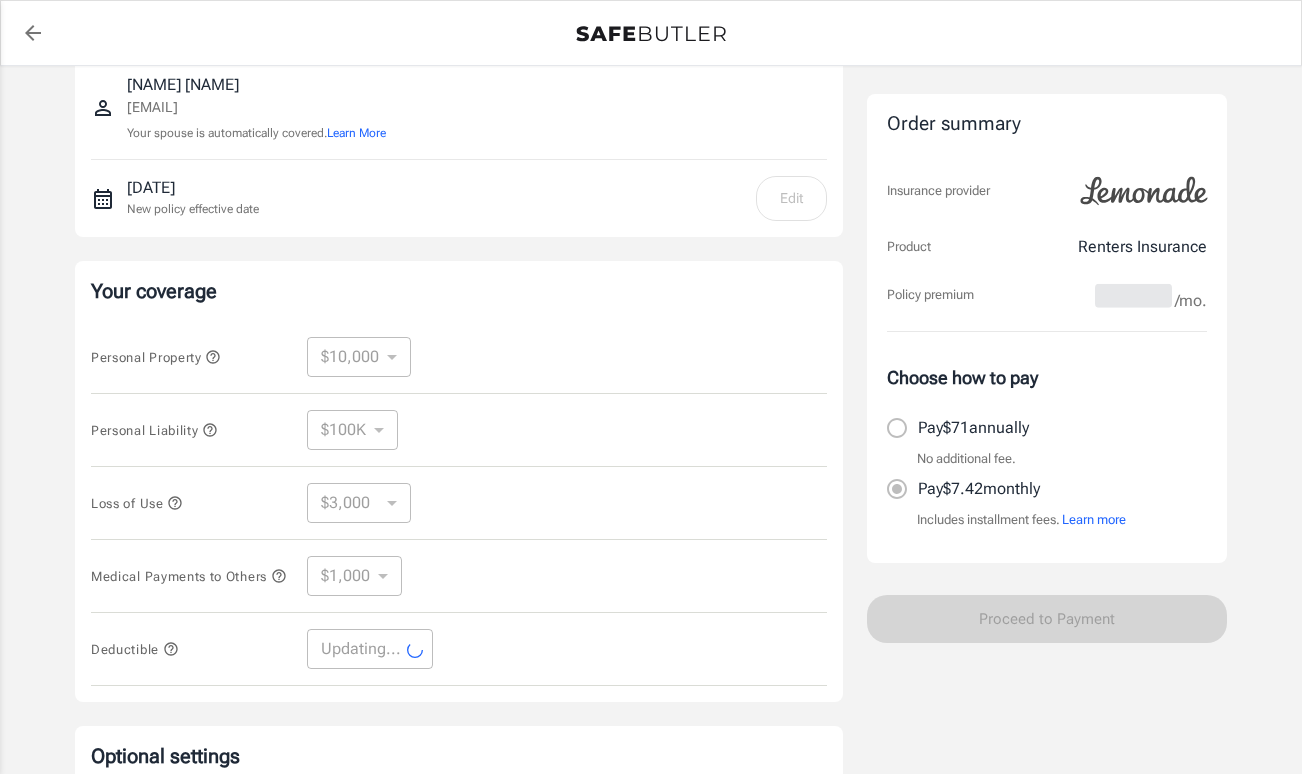 select on "250" 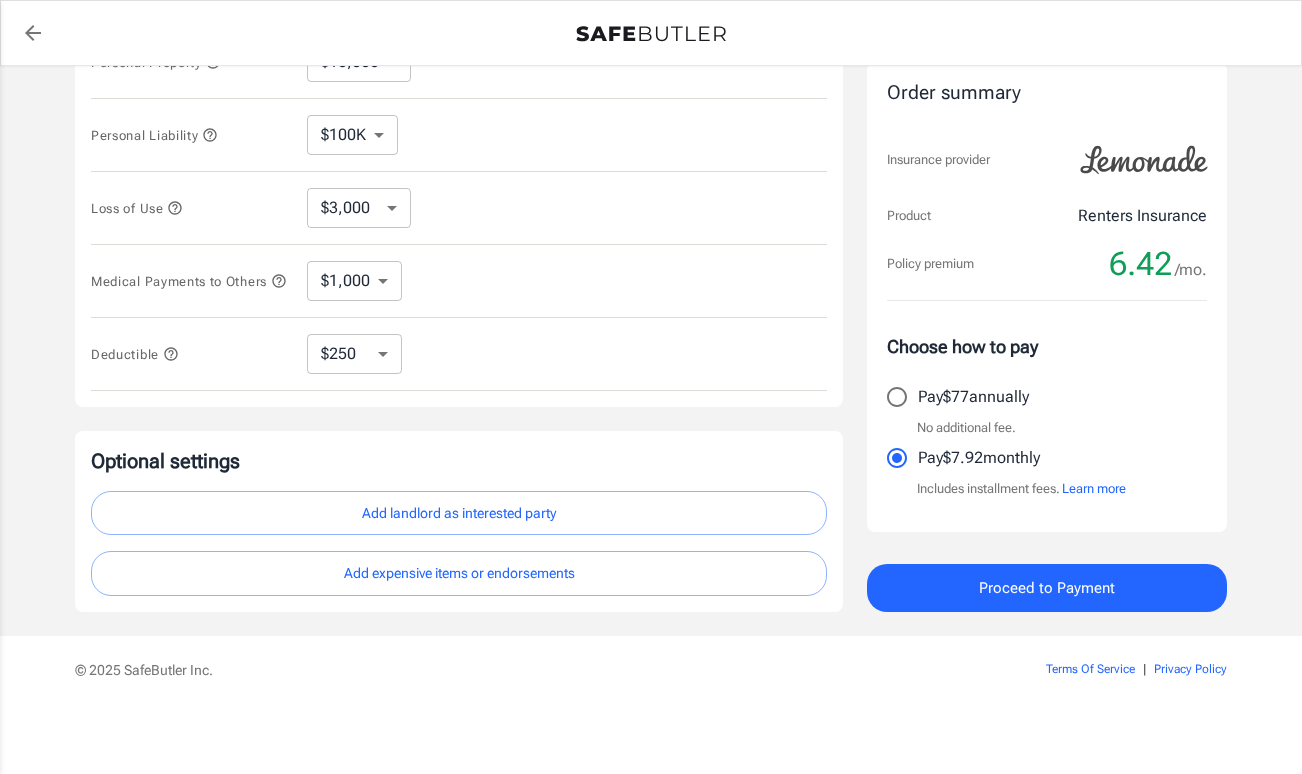 scroll, scrollTop: 504, scrollLeft: 0, axis: vertical 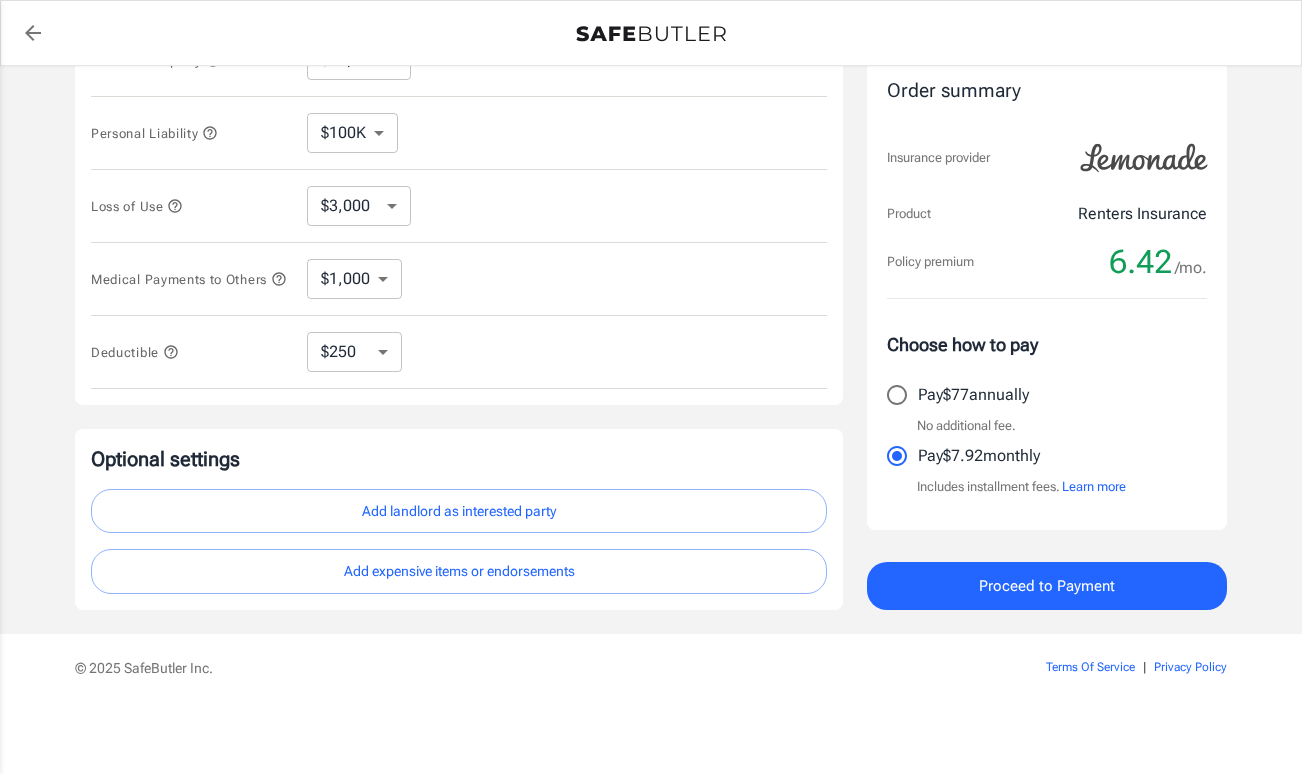 click on "Add expensive items or endorsements" at bounding box center [459, 571] 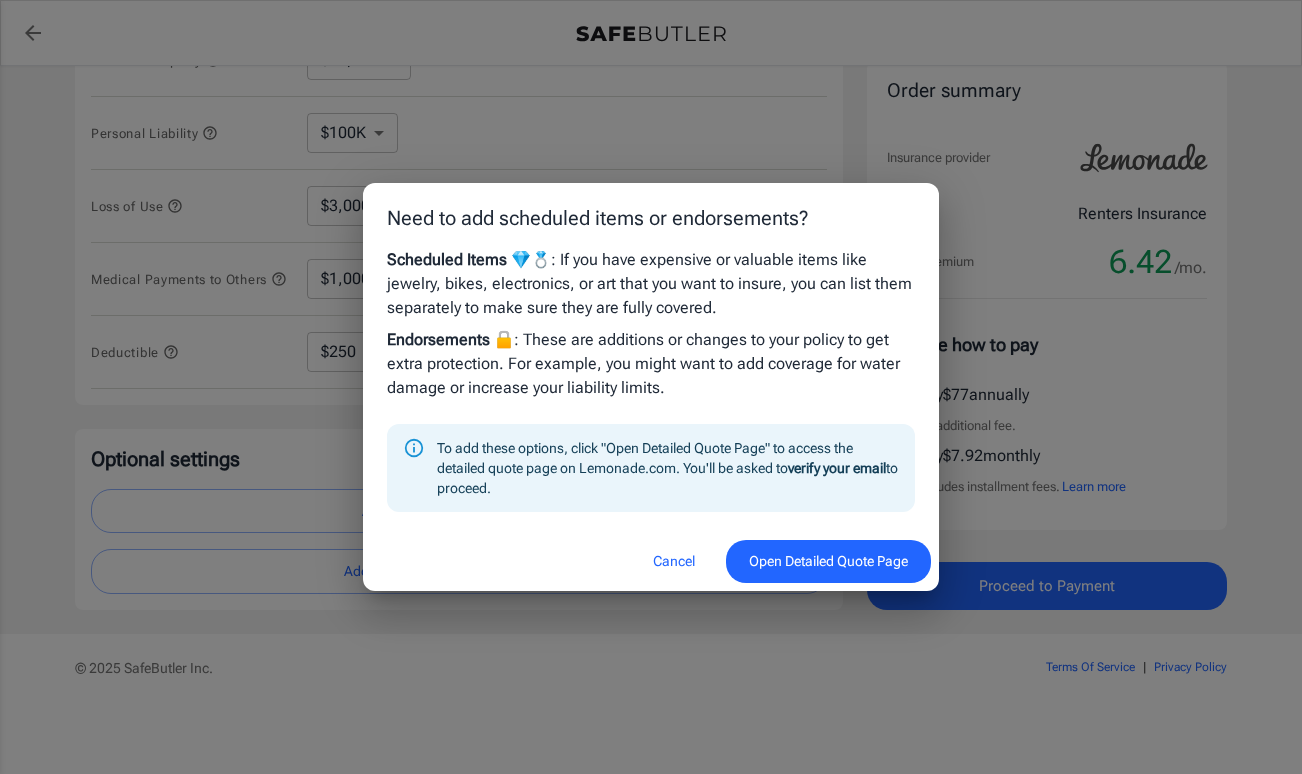 click on "Open Detailed Quote Page" at bounding box center (828, 561) 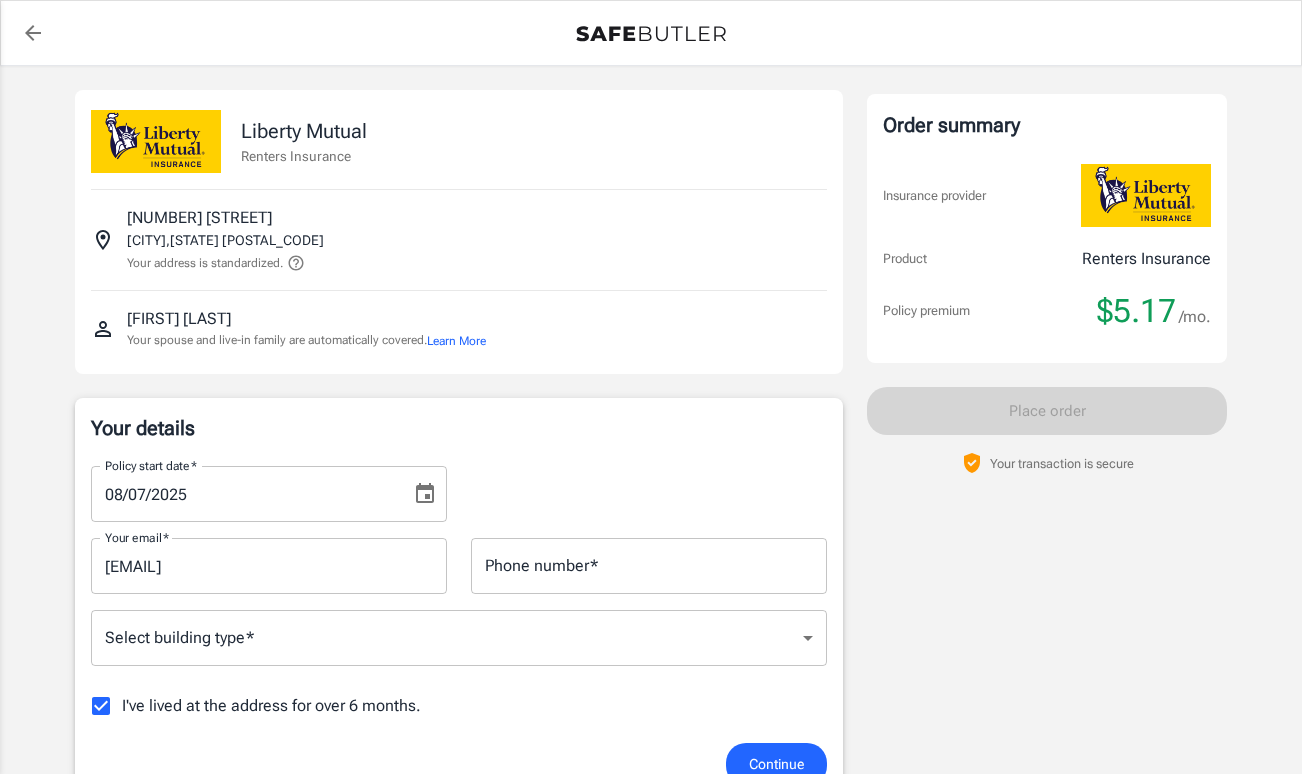 scroll, scrollTop: 0, scrollLeft: 0, axis: both 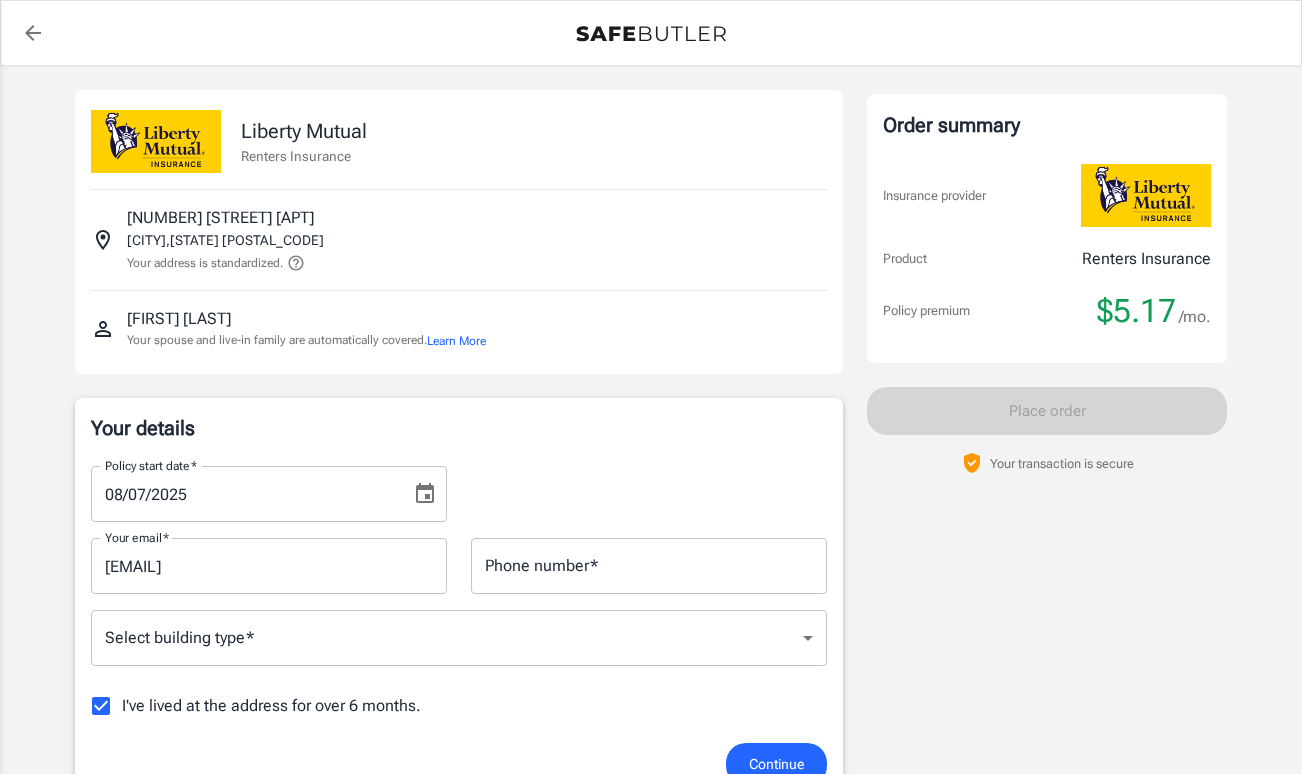 click 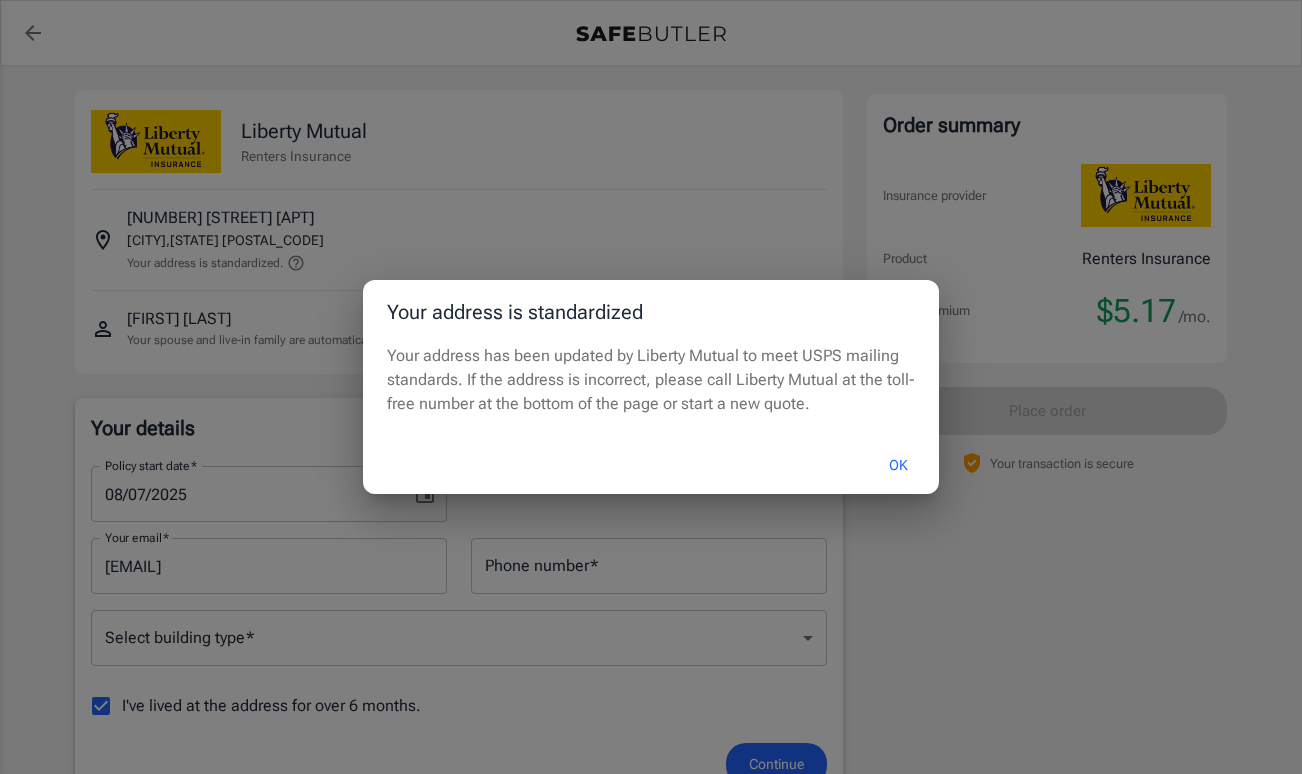 click on "Your address is standardized Your address has been updated by Liberty Mutual to meet USPS mailing standards. If the address is incorrect, please call Liberty Mutual at the toll-free number at the bottom of the page or start a new quote. OK" at bounding box center [651, 387] 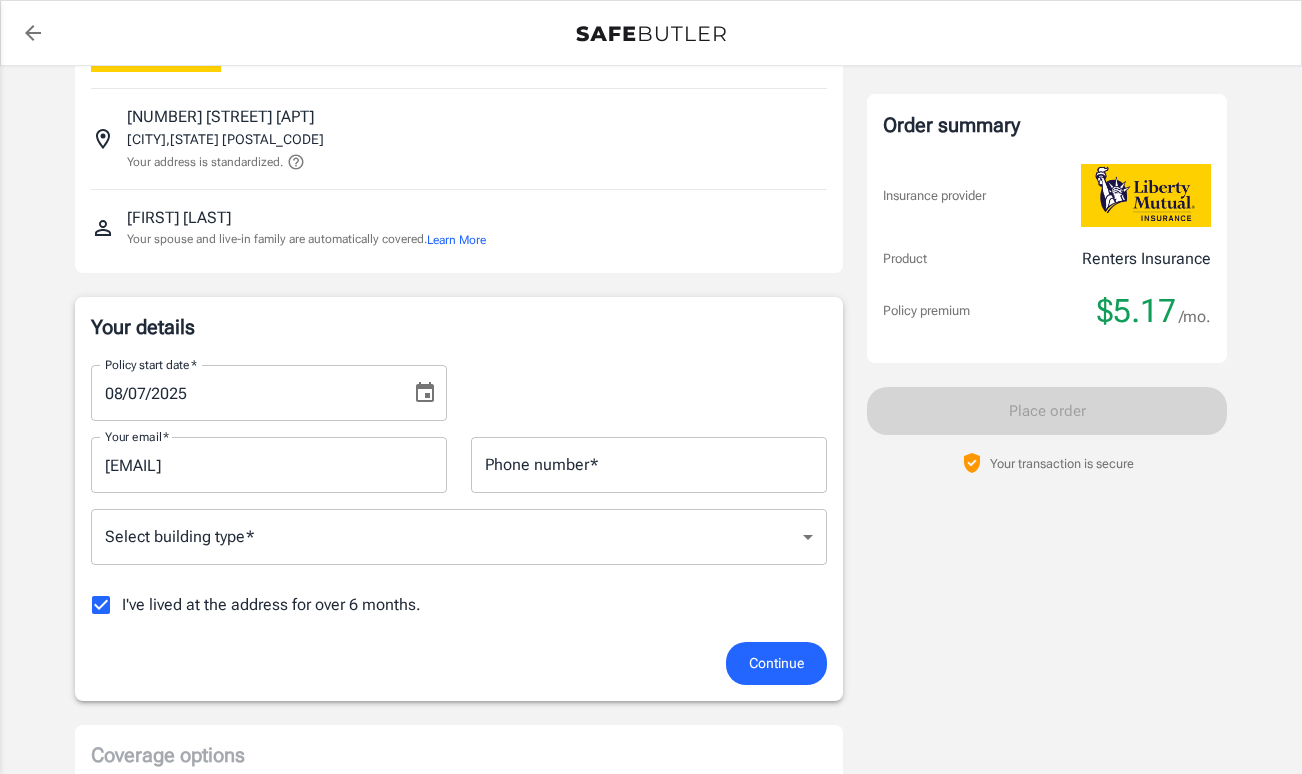 scroll, scrollTop: 102, scrollLeft: 0, axis: vertical 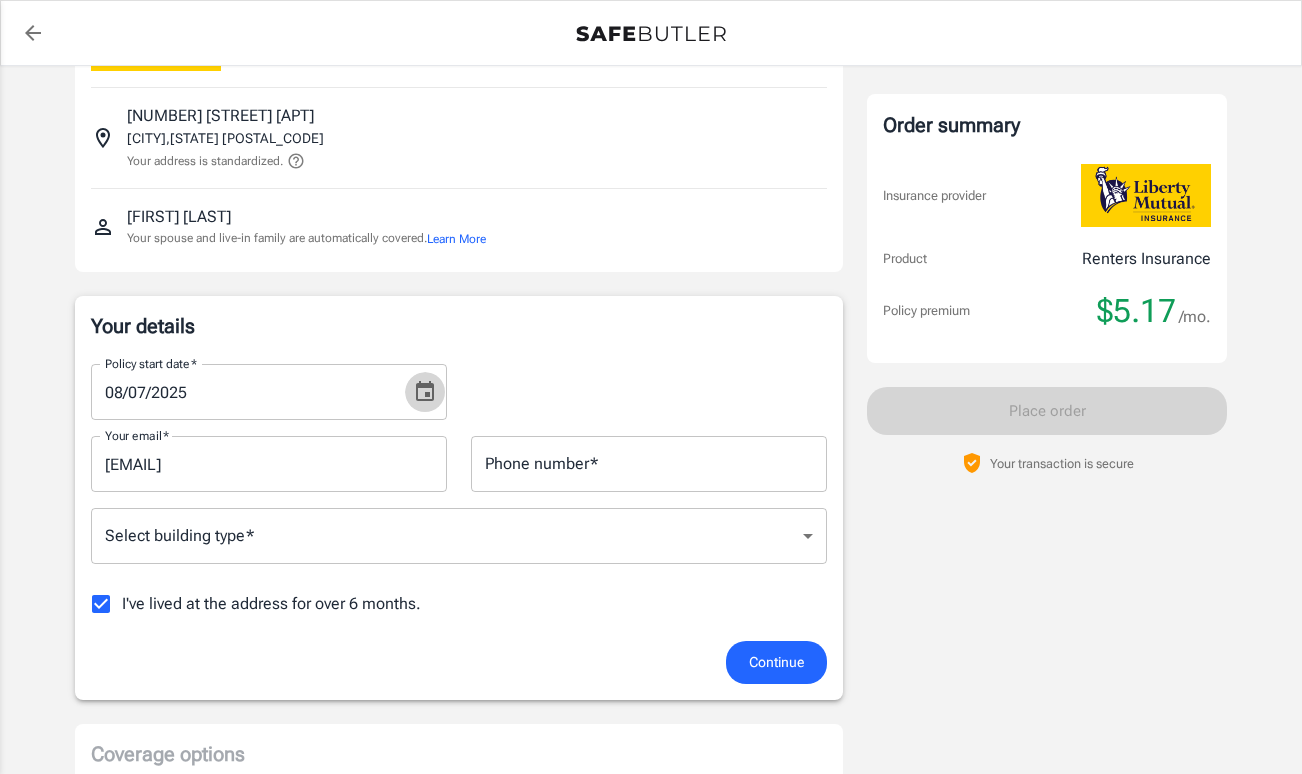 click 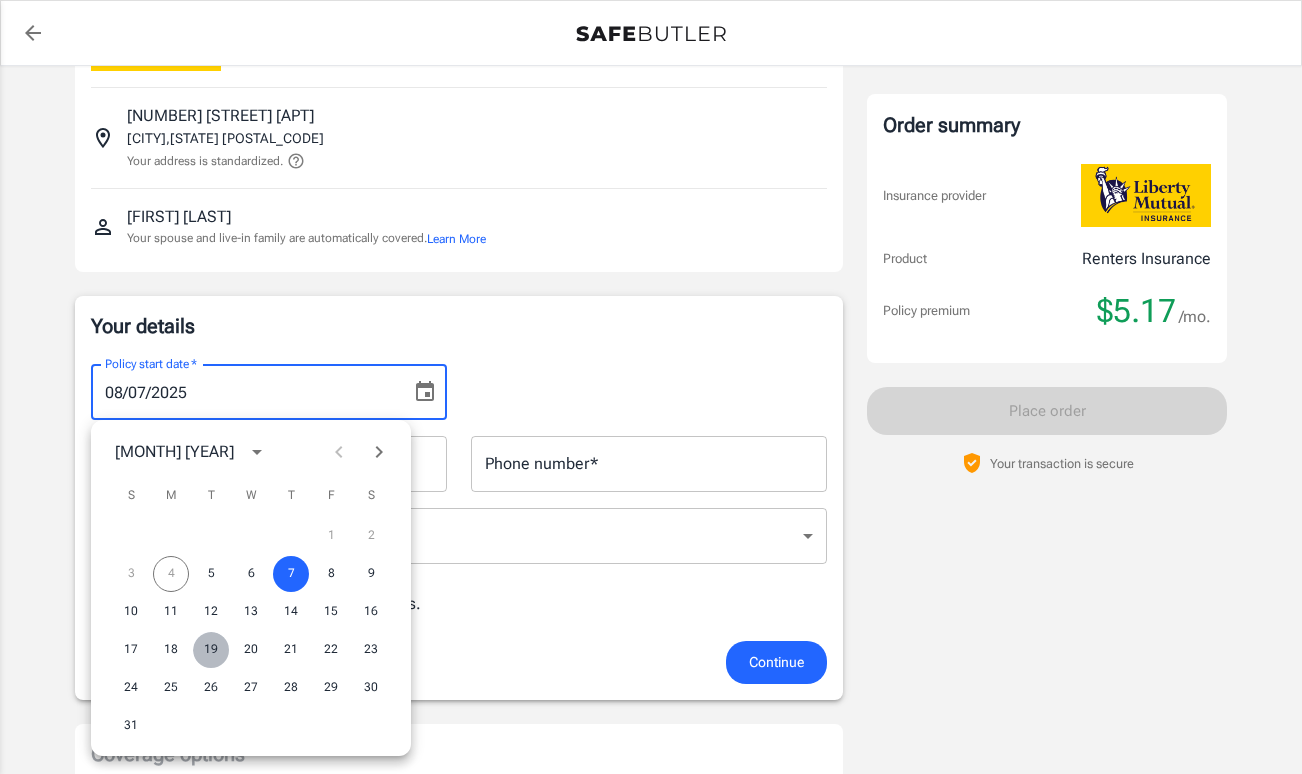 click on "19" at bounding box center (211, 650) 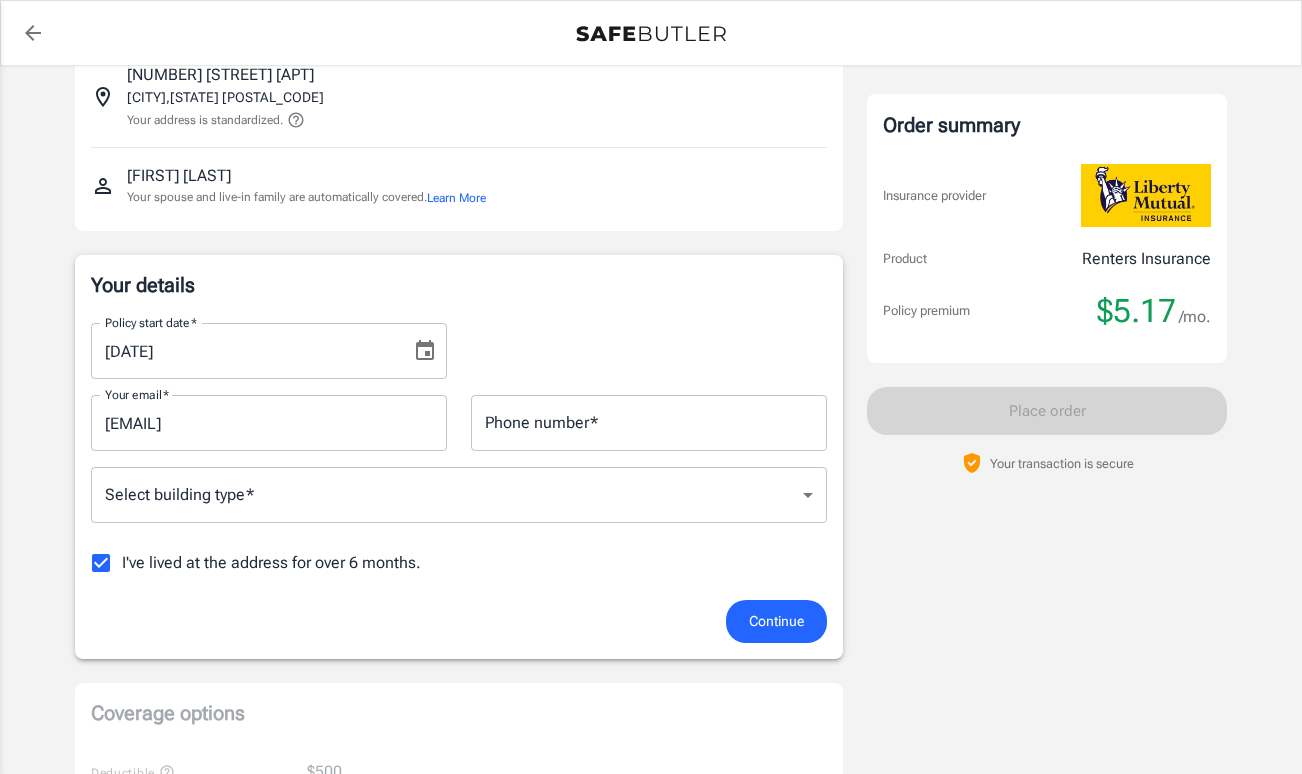 scroll, scrollTop: 148, scrollLeft: 0, axis: vertical 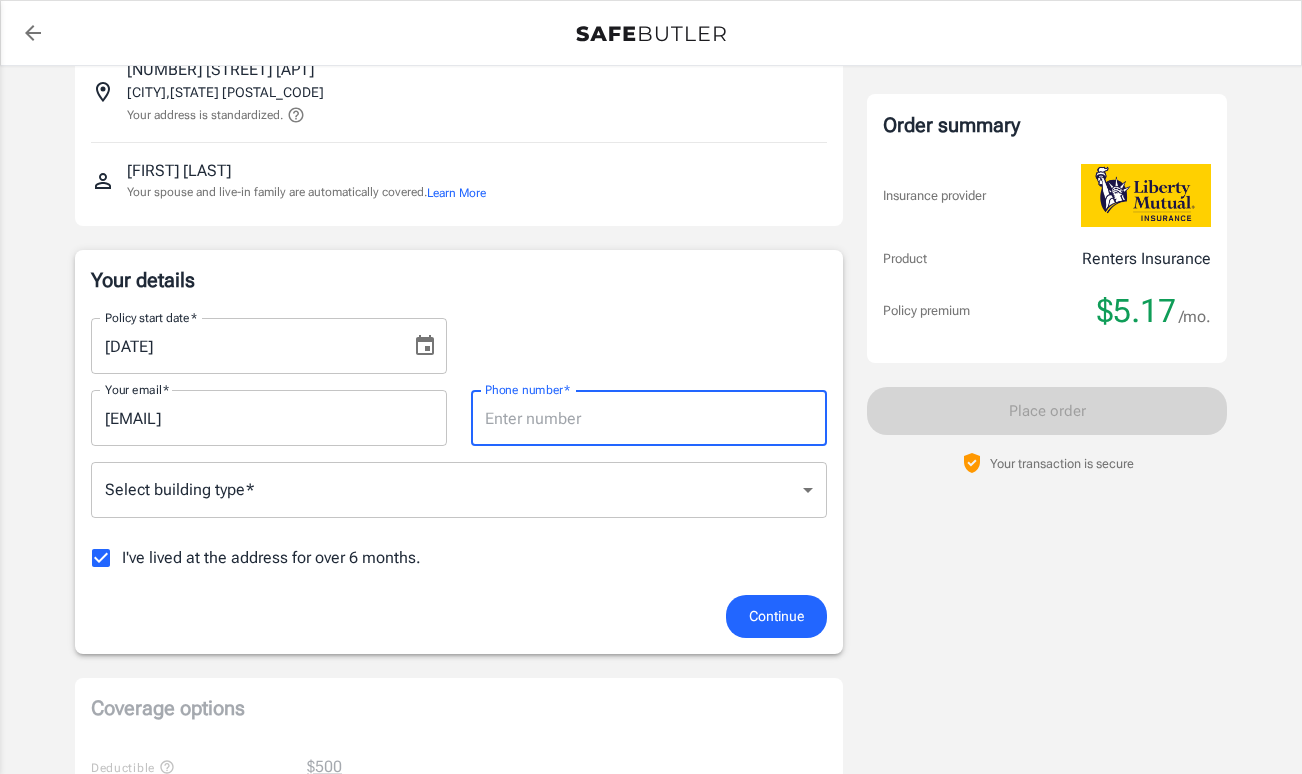 click on "Phone number   *" at bounding box center [649, 418] 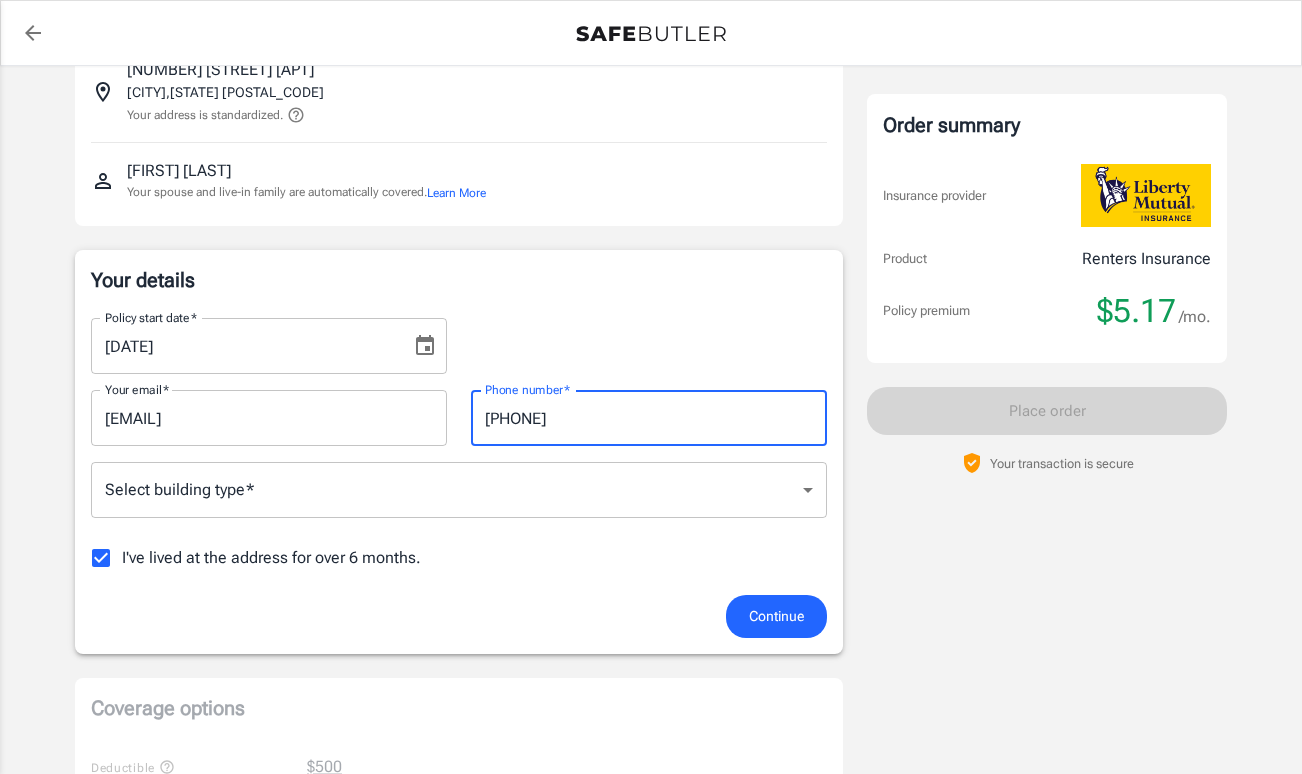 click on "Policy premium $ 5.17 /mo Liberty Mutual Renters Insurance [NUMBER] [STREET] [APT] [CITY] , [STATE] [POSTAL_CODE] Your address is standardized. [FIRST] [LAST] Your spouse and live-in family are automatically covered. Learn More Your details Policy start date   * [DATE] Policy start date   * Your email   * [EMAIL] Your email   * Phone number   * [PHONE] Phone number   * Select building type   * ​ Select building type   * I've lived at the address for over 6 months. Previous Address Your Previous Address If you have lived at the insured address for less than 6 months, Liberty Mutual requires your previous address. Street address Street address Apt, suite, etc. (optional) Apt, suite, etc. (optional) City City State Alabama Alaska Arizona Arkansas California Colorado Connecticut Delaware District Of Columbia Florida Georgia Hawaii Idaho Illinois Indiana Iowa Kansas Kentucky Louisiana Maine Maryland Massachusetts" at bounding box center [651, 797] 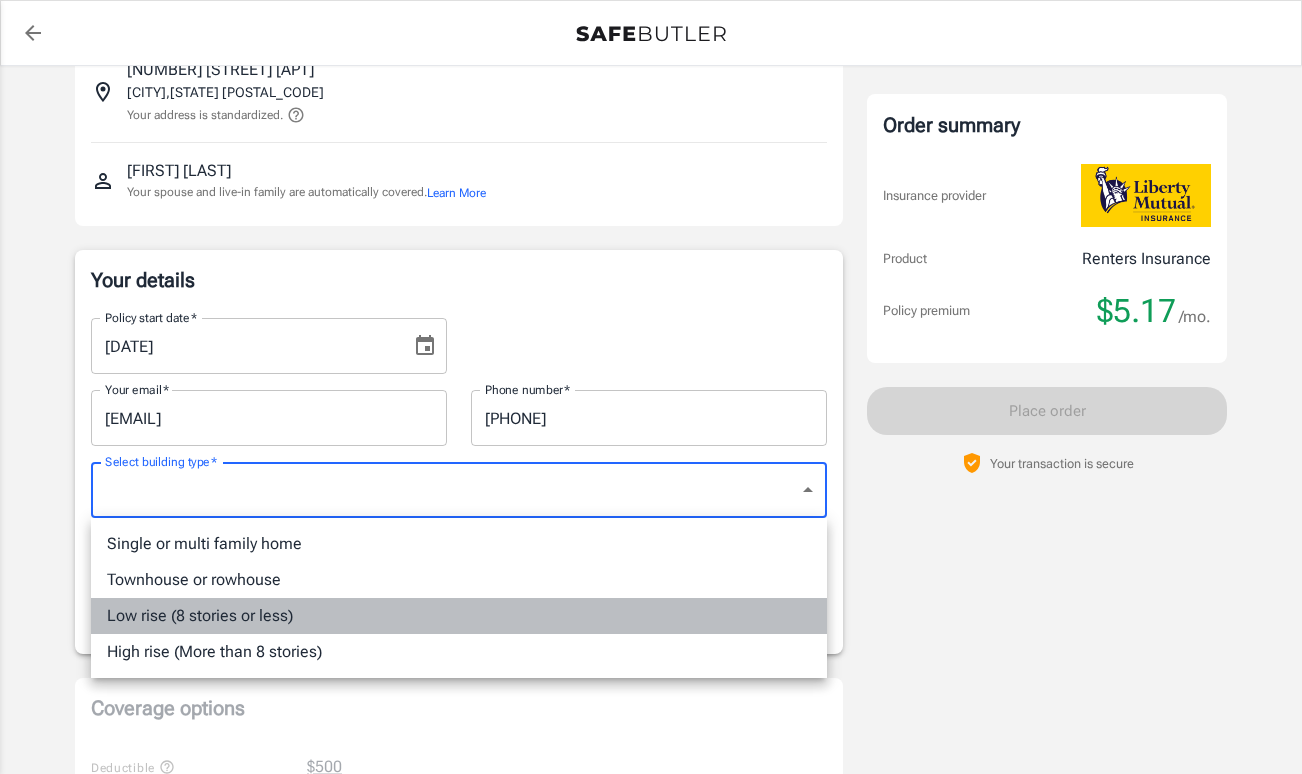 click on "Low rise (8 stories or less)" at bounding box center [459, 616] 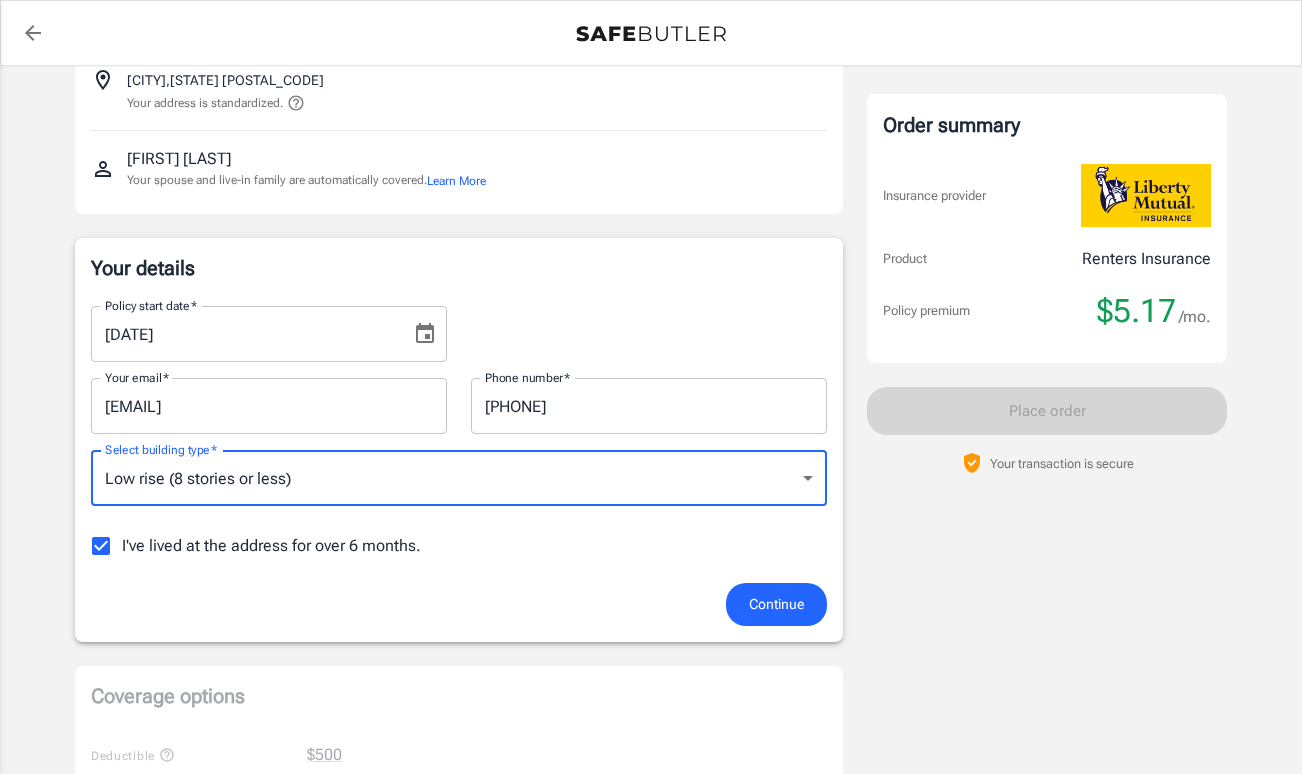 scroll, scrollTop: 161, scrollLeft: 0, axis: vertical 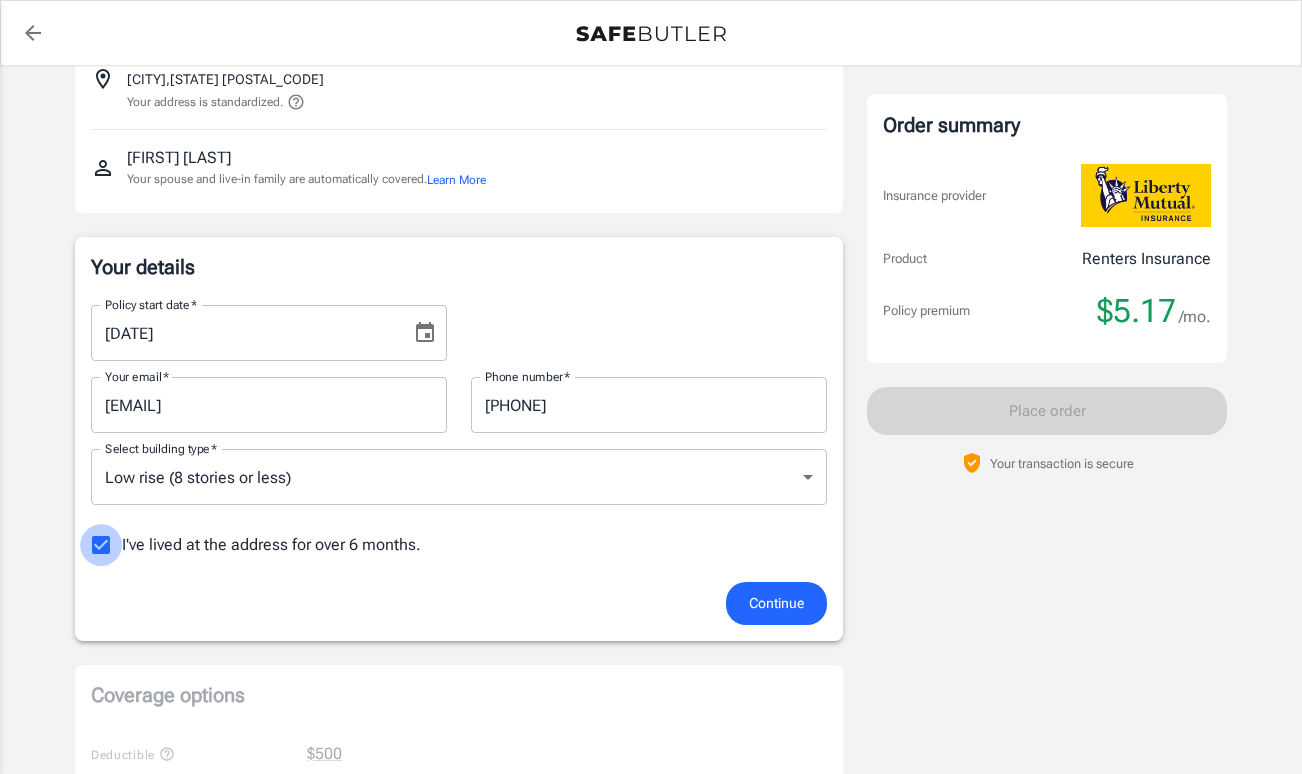 click on "I've lived at the address for over 6 months." at bounding box center (101, 545) 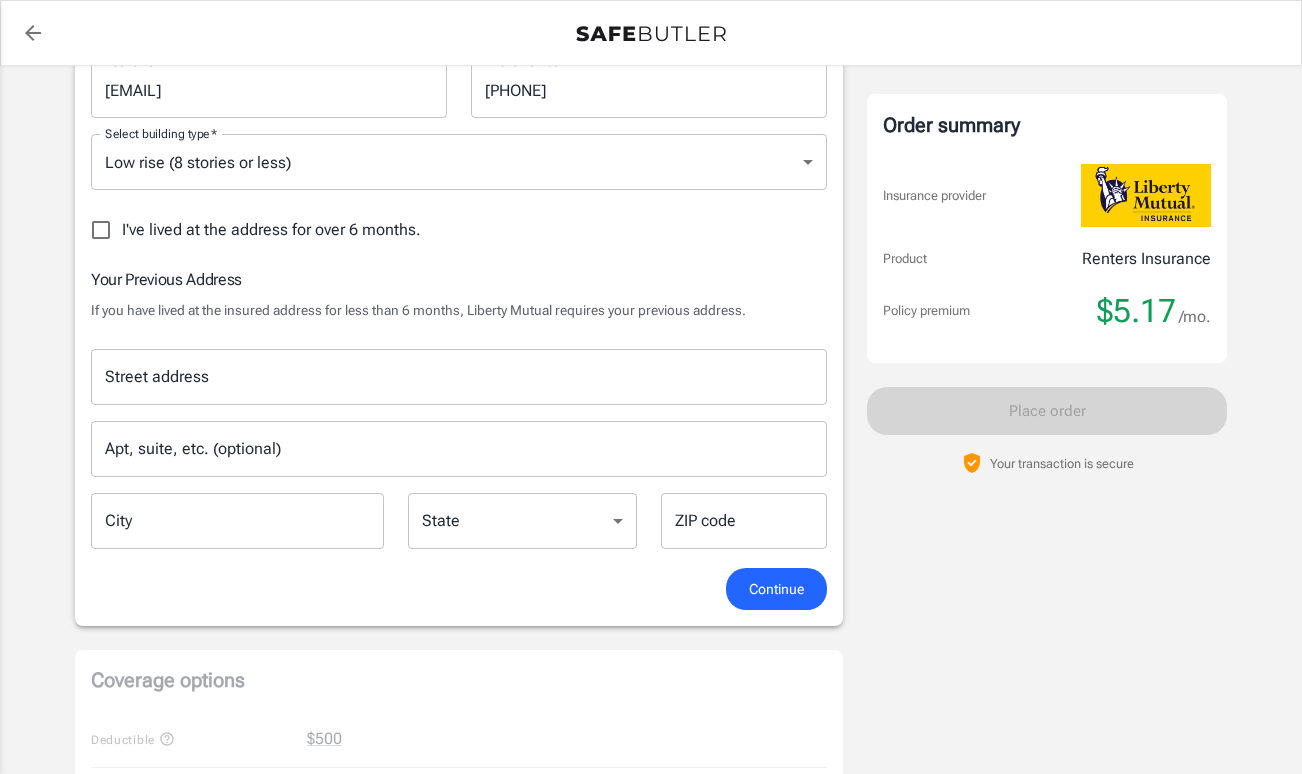 scroll, scrollTop: 493, scrollLeft: 0, axis: vertical 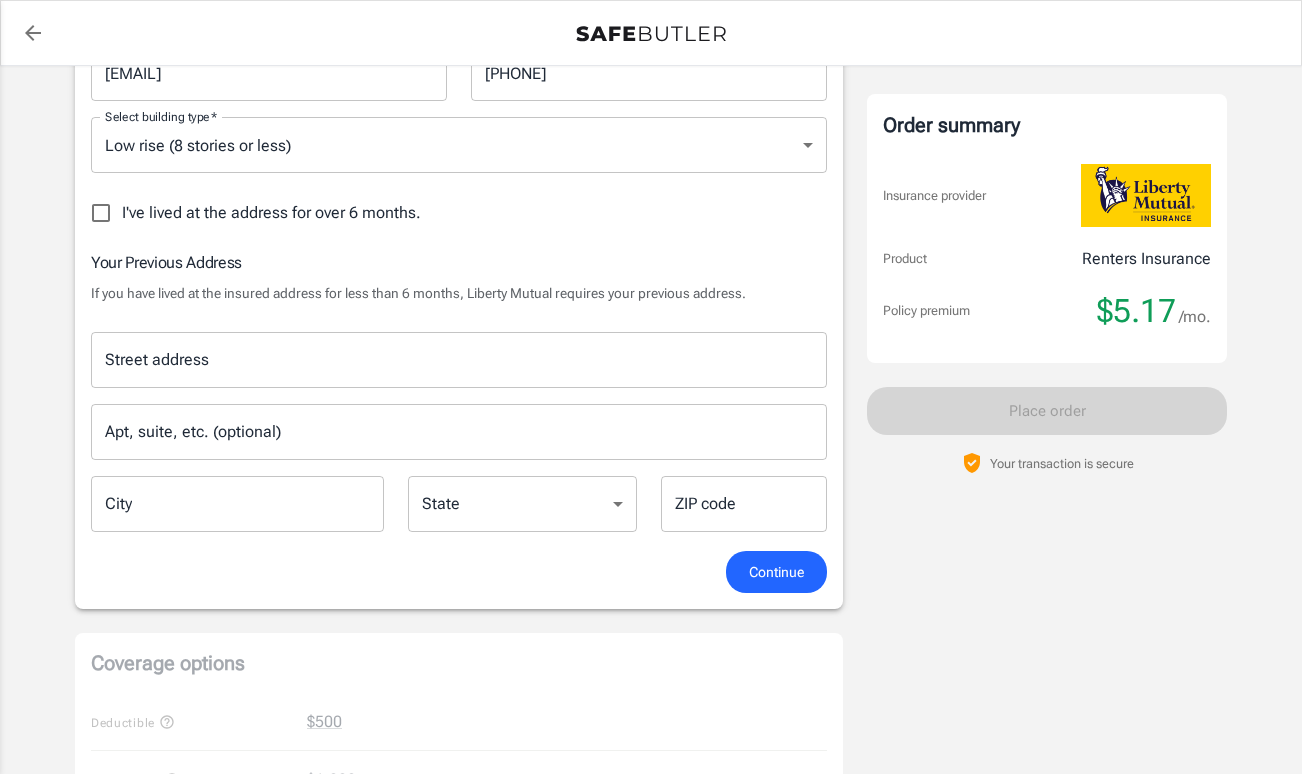 click on "Street address" at bounding box center [459, 360] 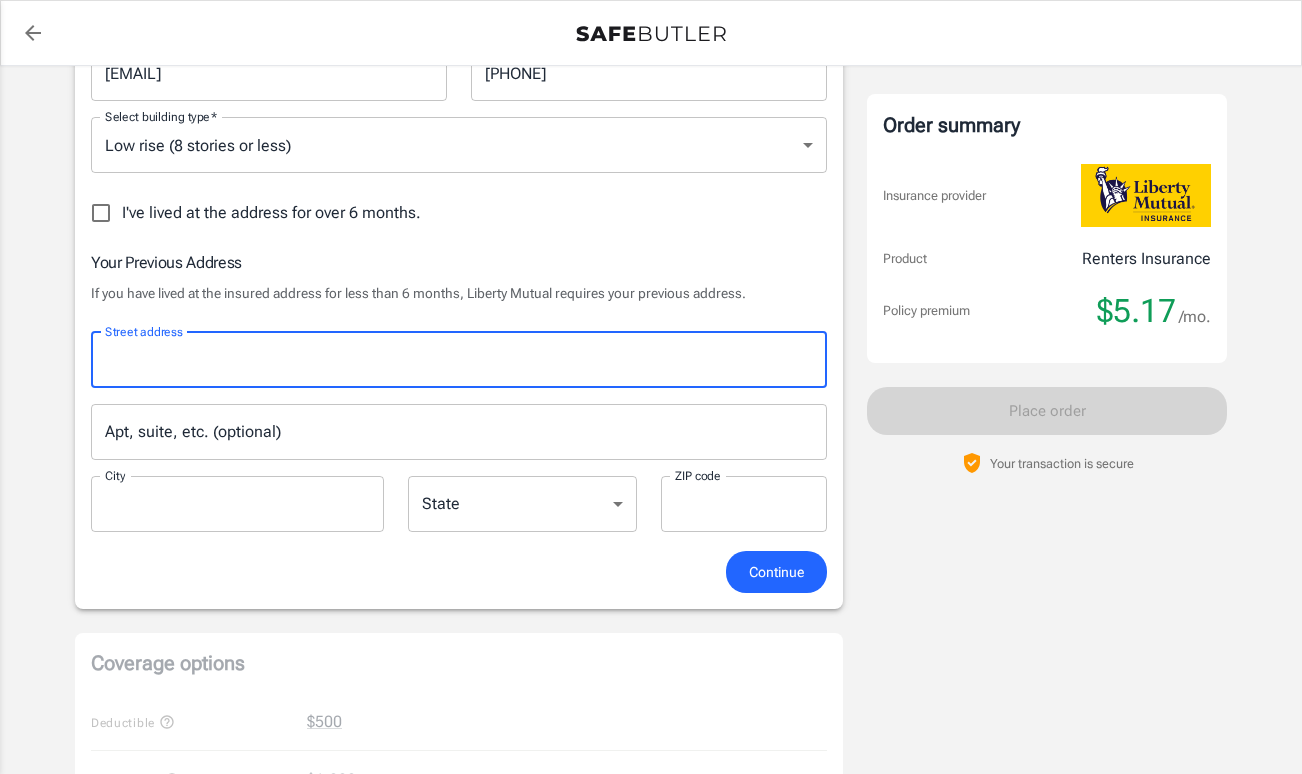 type on "[NUMBER] [STREET], [APT]" 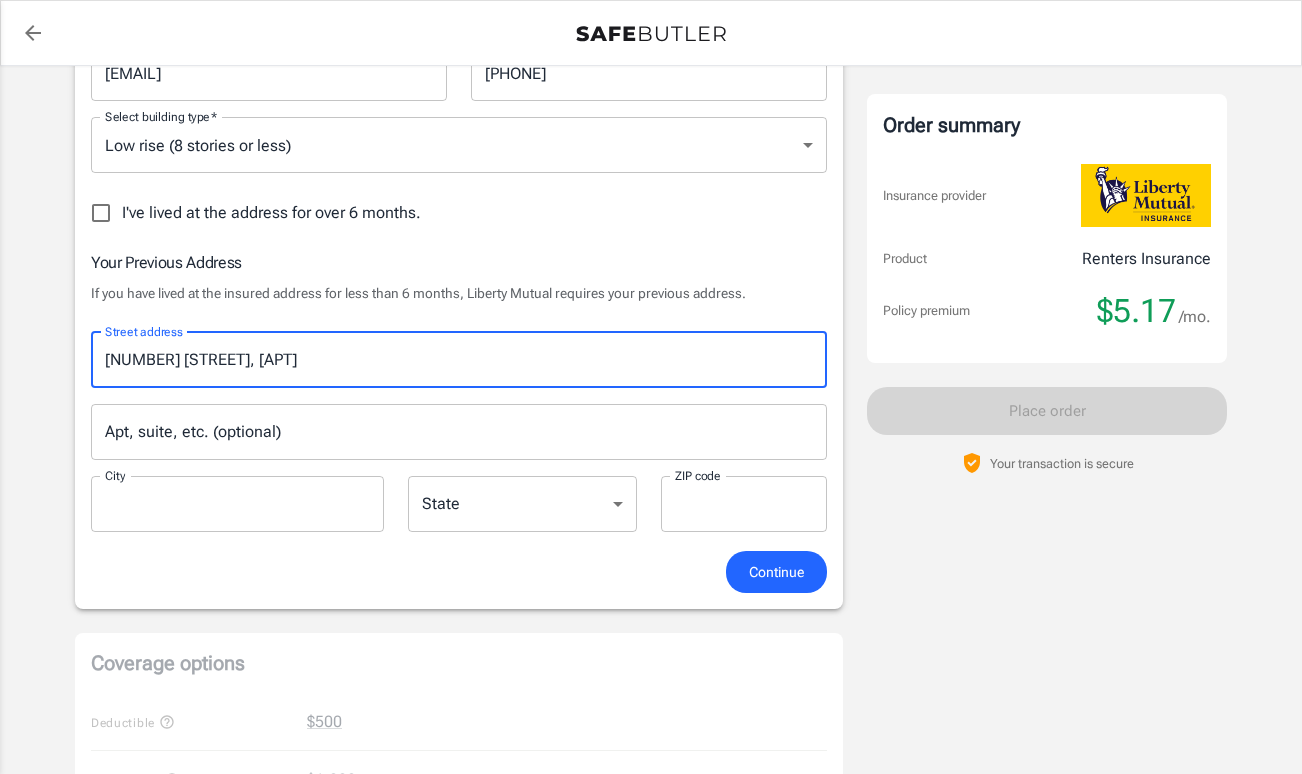 type on "[CITY]" 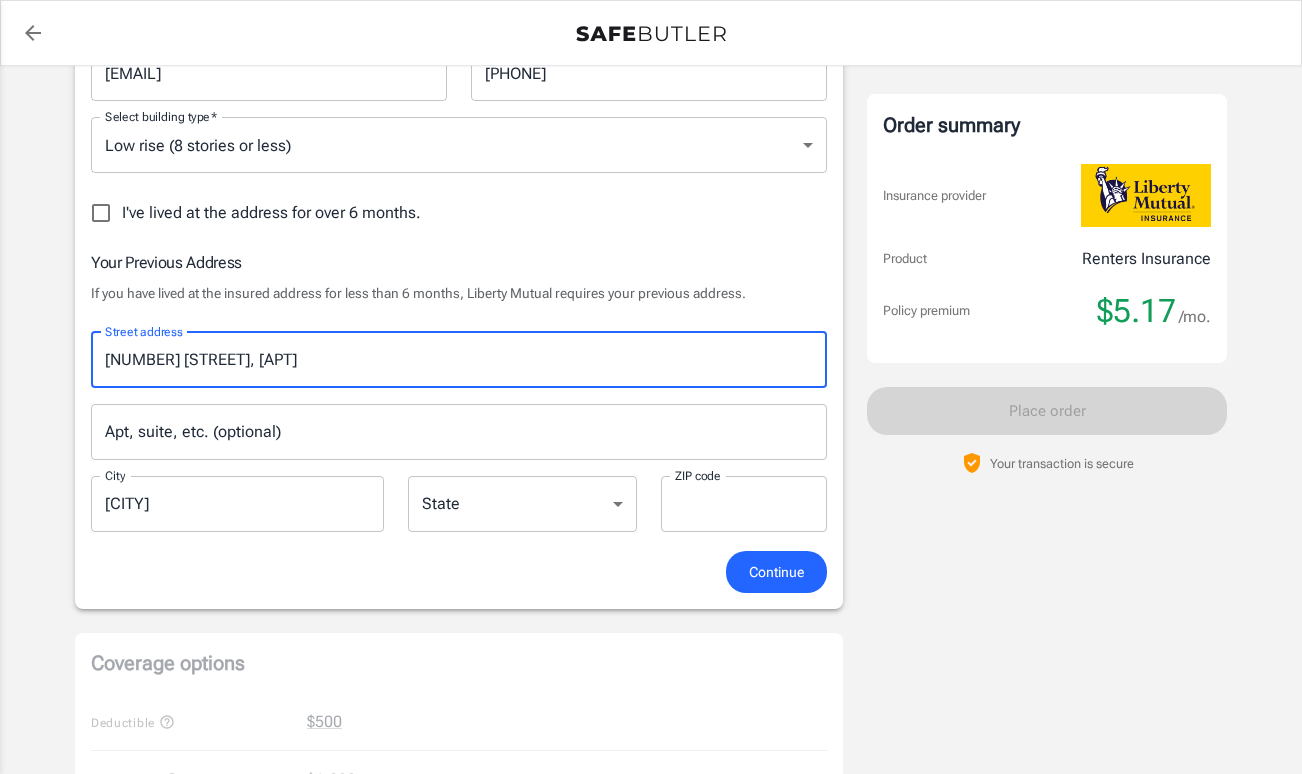 type on "[POSTAL_CODE]" 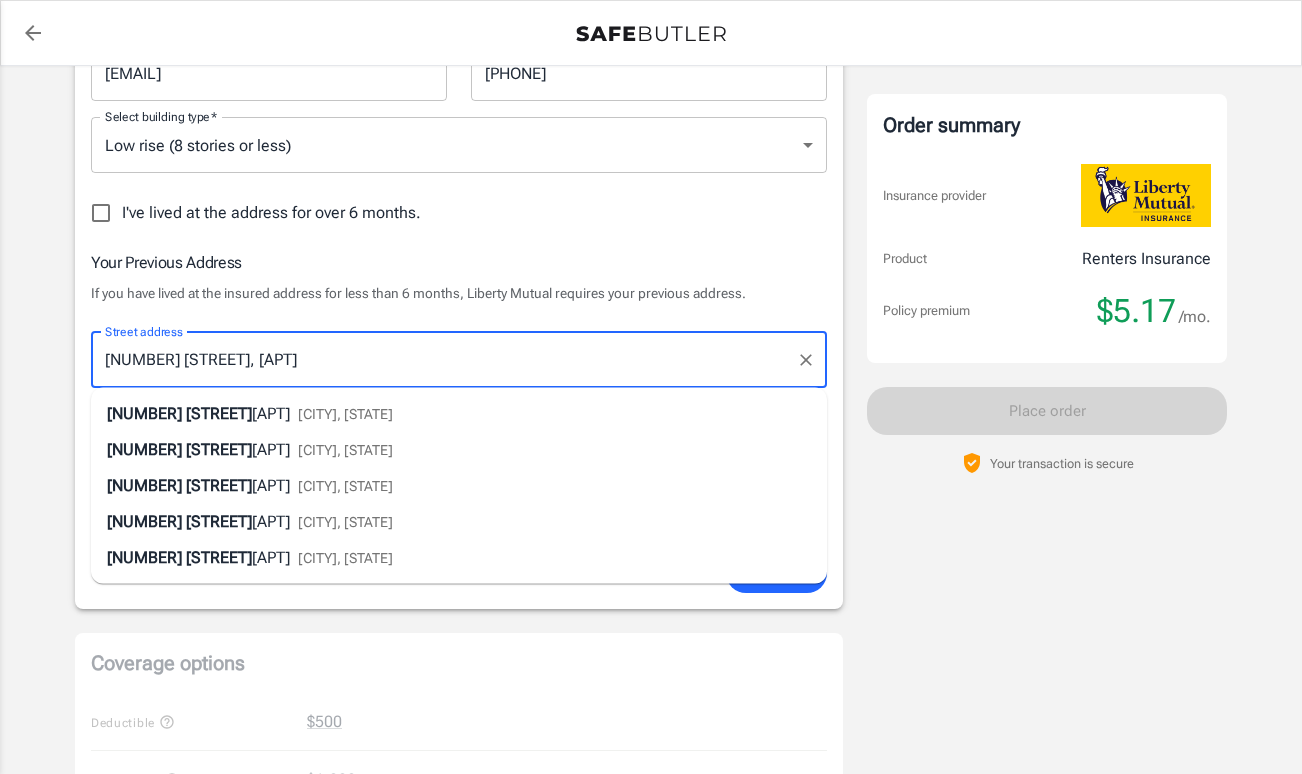 click on "[NUMBER] [STREET] [APT], [CITY], [STATE]" at bounding box center (459, 414) 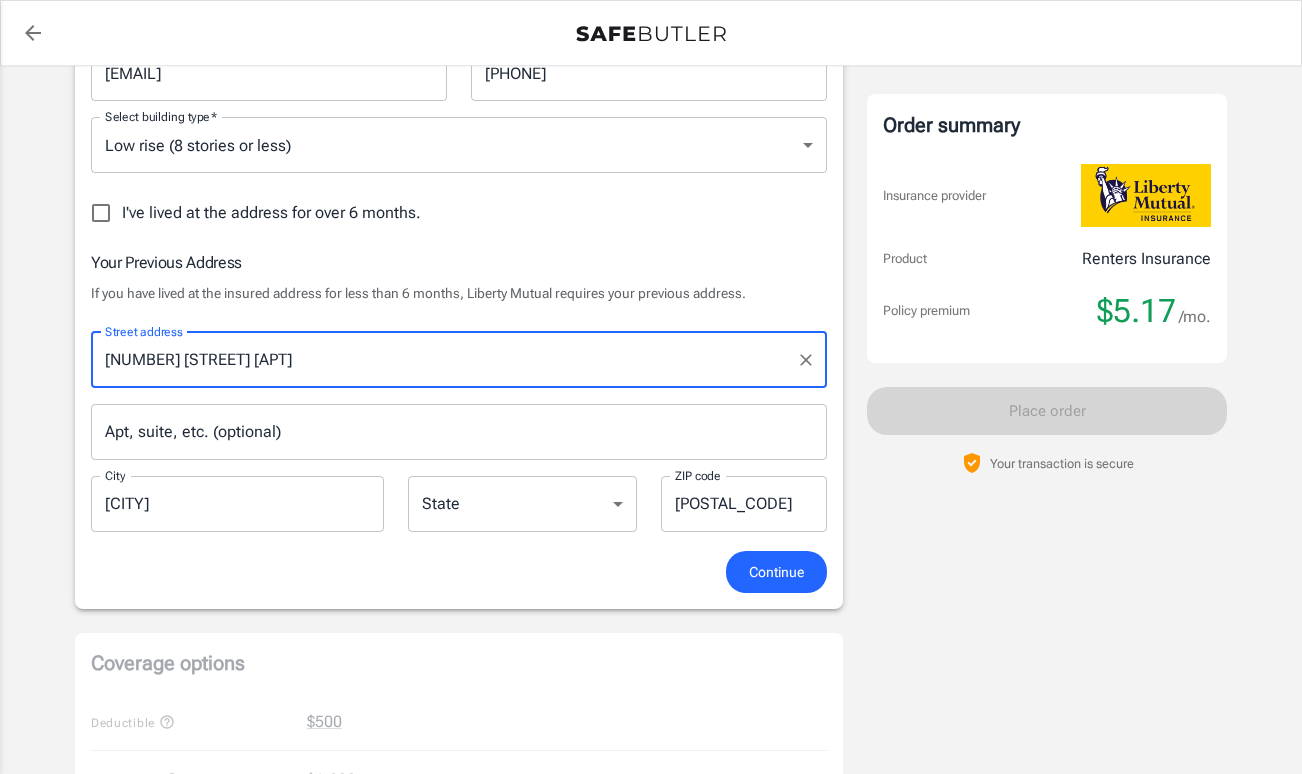 select on "[STATE]" 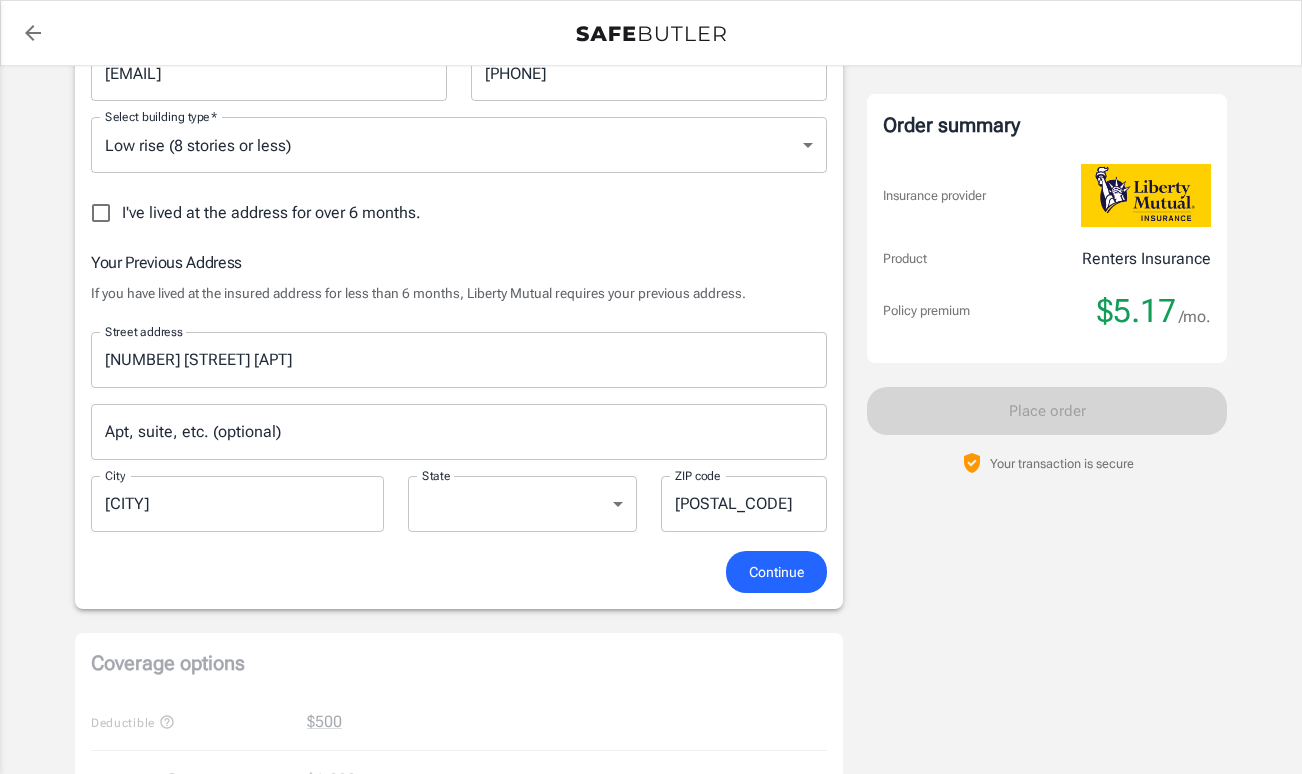 click on "Alabama Alaska Arizona Arkansas California Colorado Connecticut Delaware District Of Columbia Florida Georgia Hawaii Idaho Illinois Indiana Iowa Kansas Kentucky Louisiana Maine Maryland Massachusetts Michigan Minnesota Mississippi Missouri Montana Nebraska Nevada New Hampshire New Jersey New Mexico New York North Carolina North Dakota Ohio Oklahoma Oregon Pennsylvania Rhode Island South Carolina South Dakota Tennessee Texas Utah Vermont Virginia Washington West Virginia Wisconsin Wyoming" at bounding box center [522, 504] 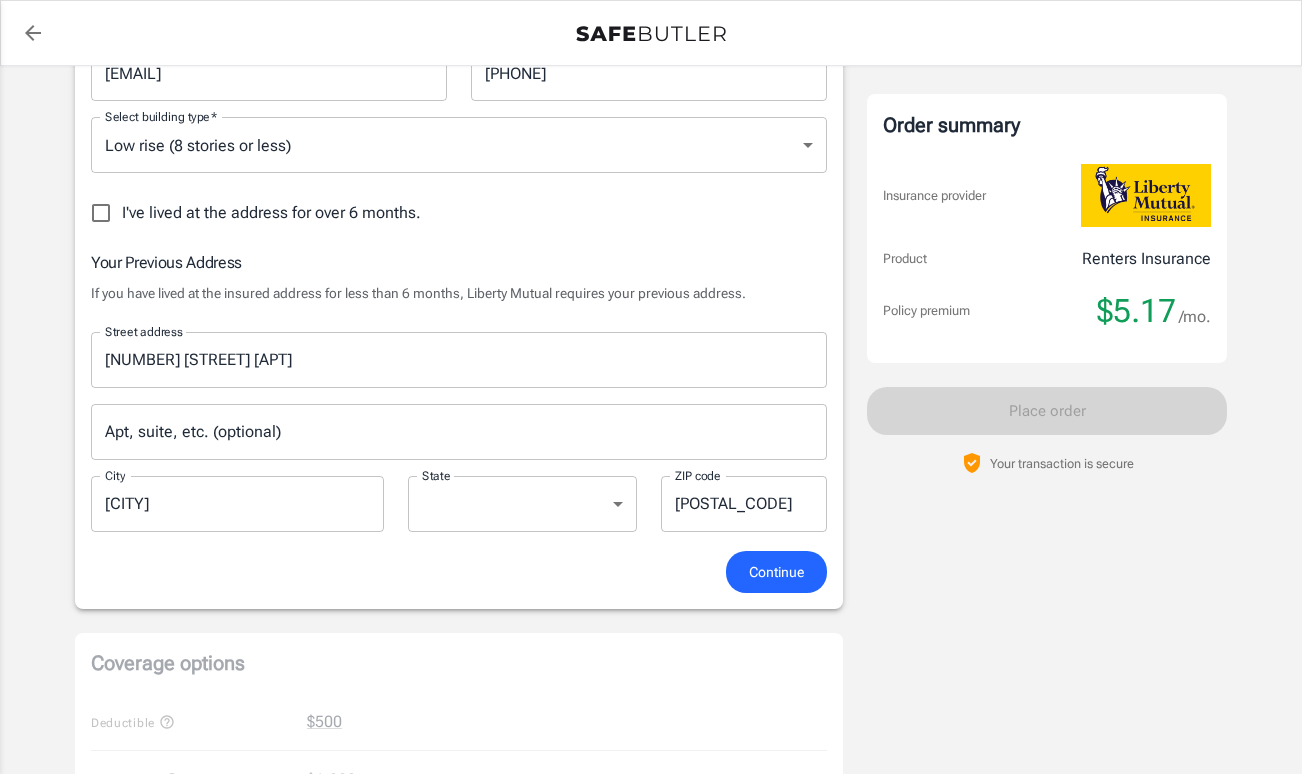 click on "Continue" at bounding box center [459, 572] 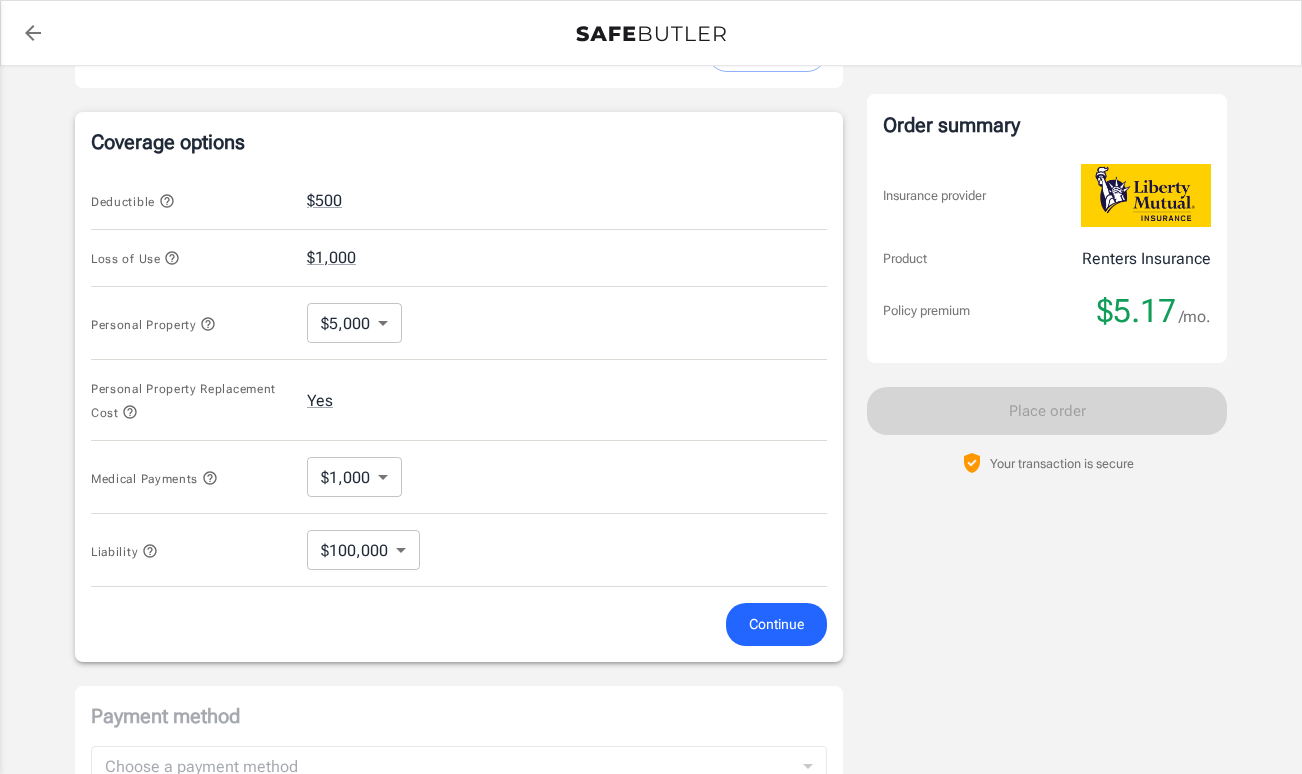 scroll, scrollTop: 789, scrollLeft: 0, axis: vertical 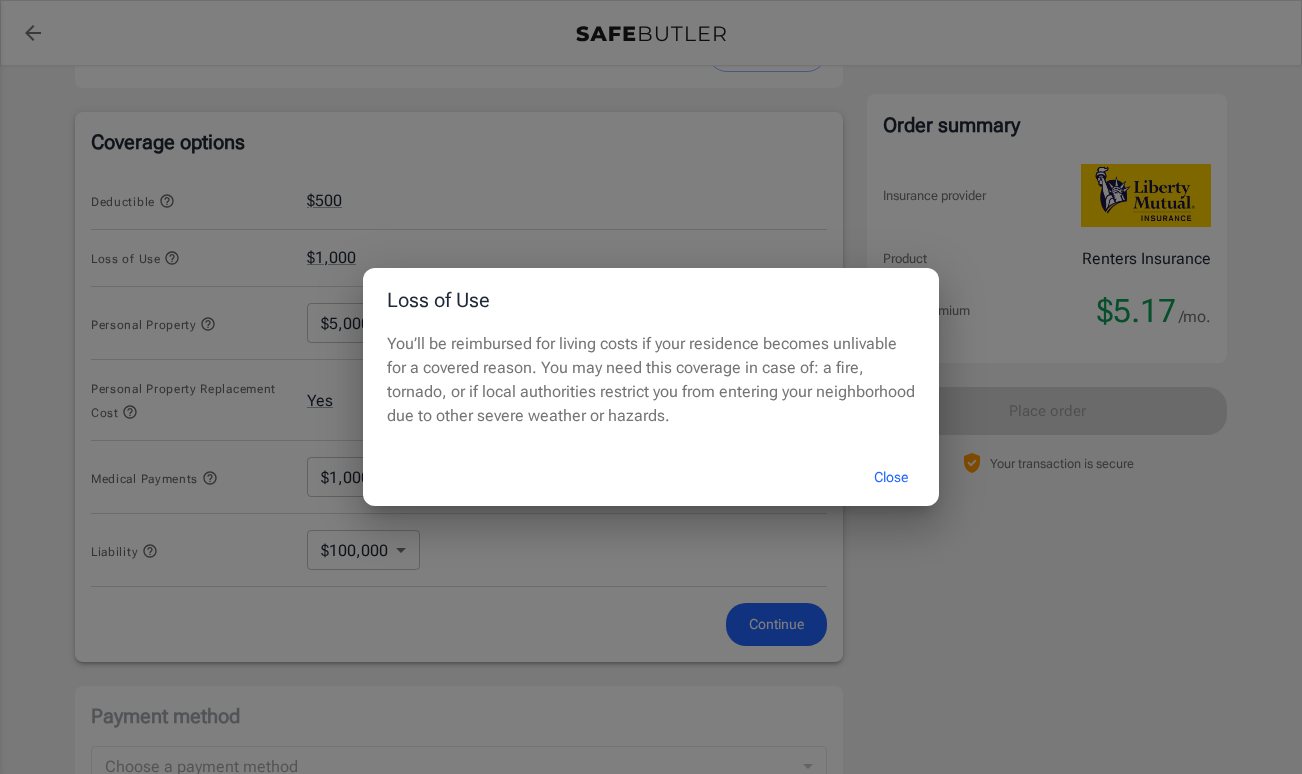 click on "Loss of Use You’ll be reimbursed for living costs if your residence becomes unlivable for a covered reason. You may need this coverage in case of: a fire, tornado, or if local authorities restrict you from entering your neighborhood due to other severe weather or hazards. Close" at bounding box center [651, 387] 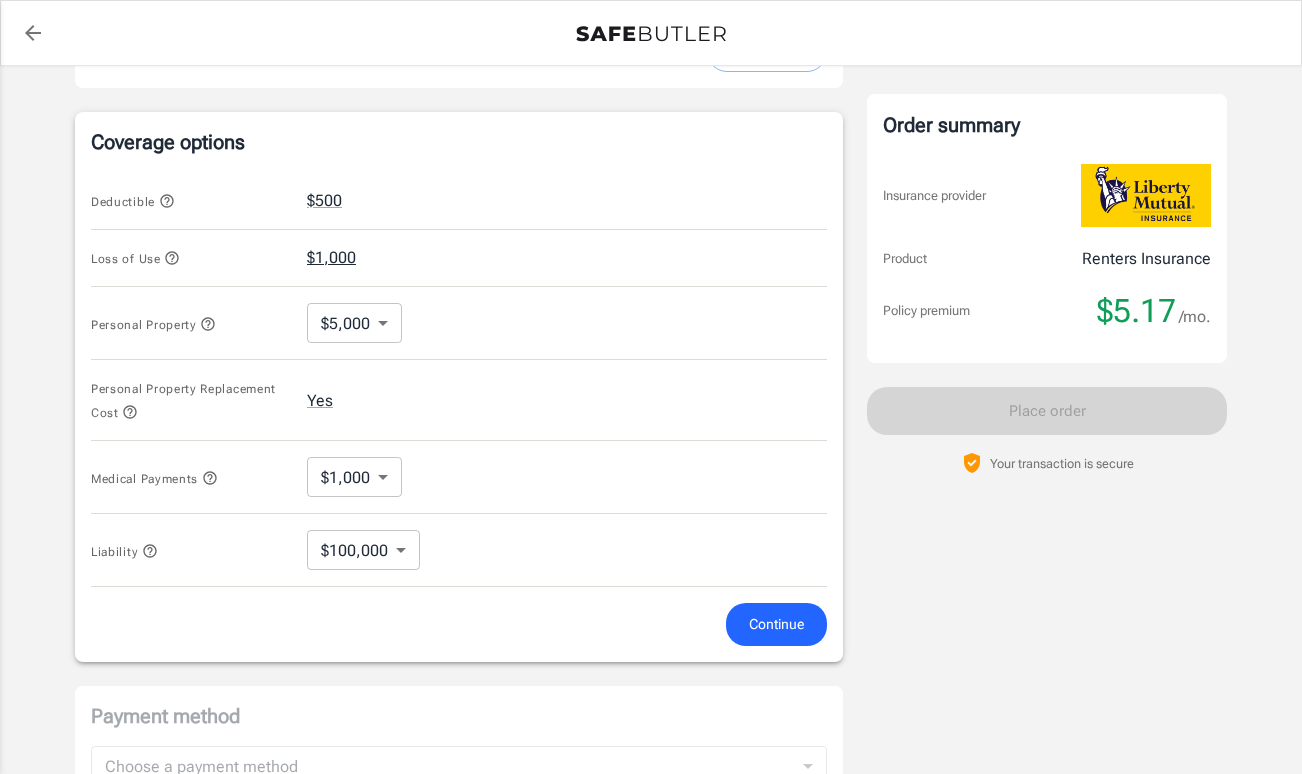 click on "$1,000" at bounding box center [331, 258] 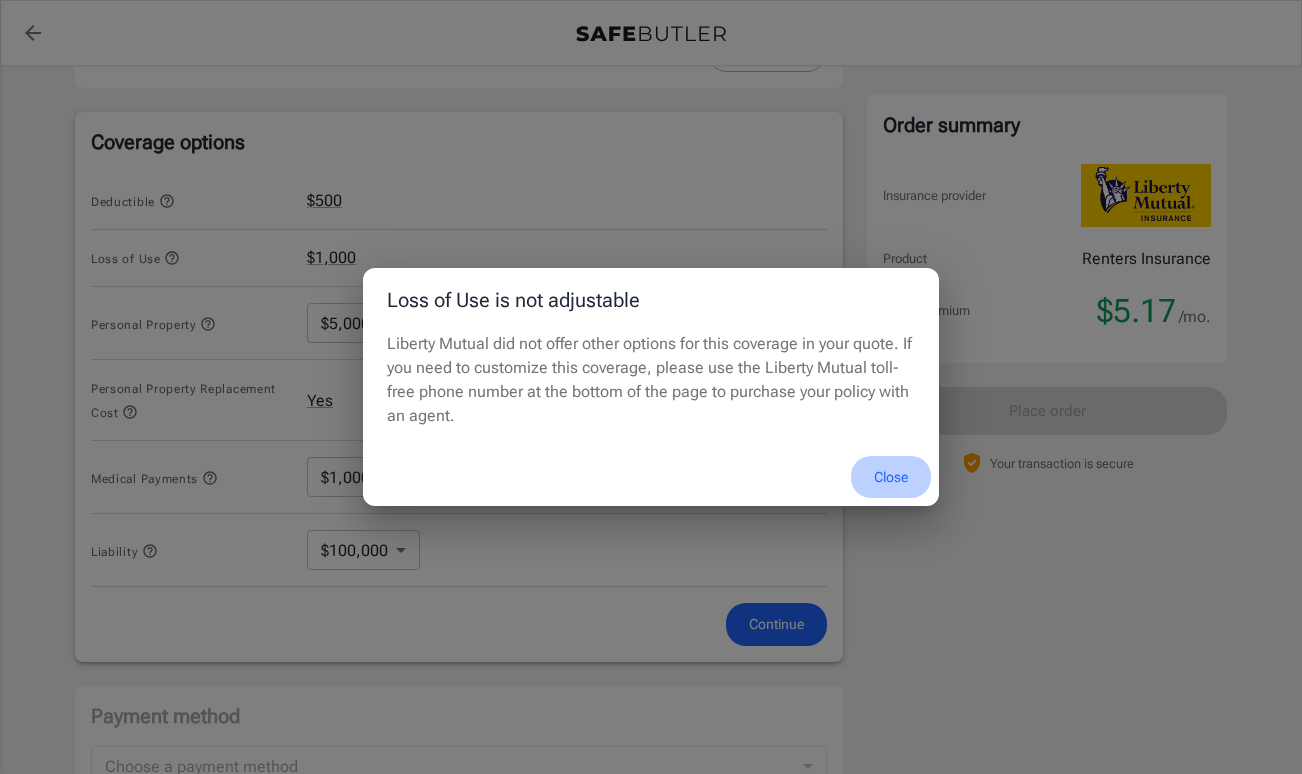 click on "Close" at bounding box center [891, 477] 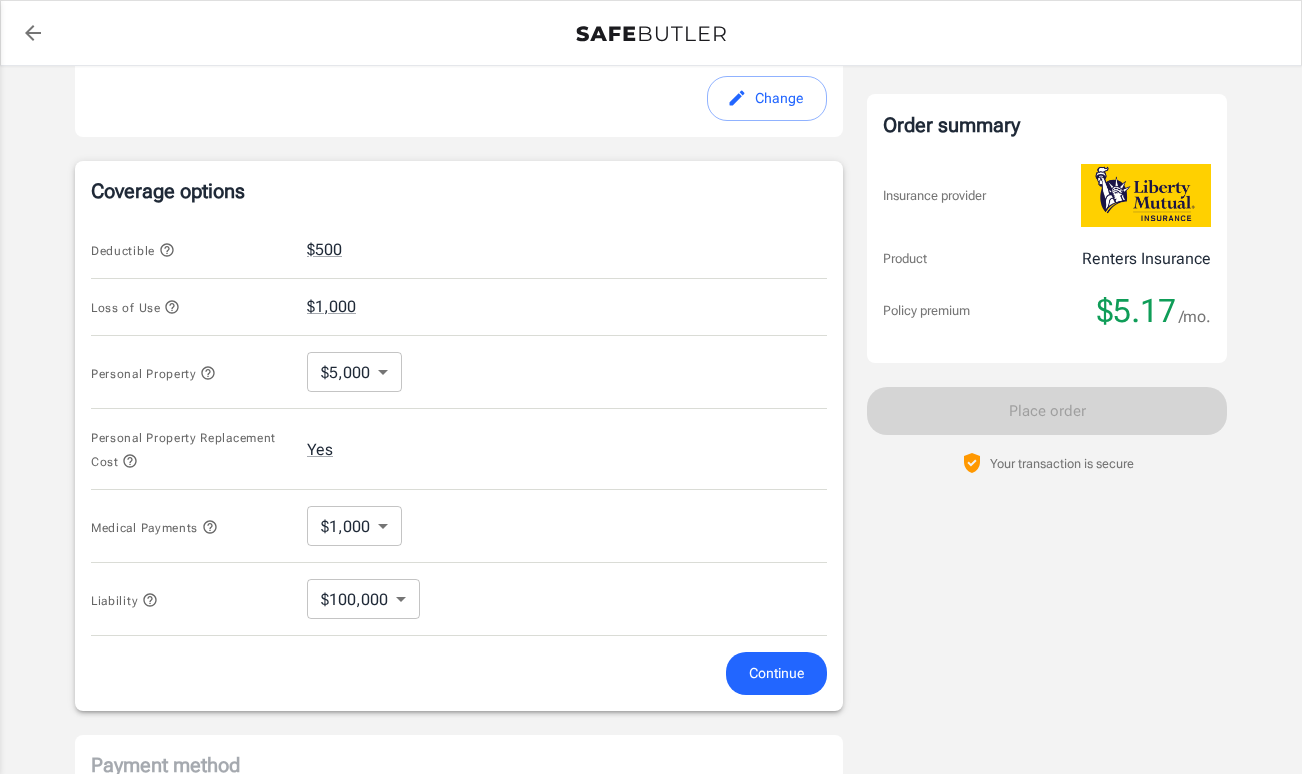 scroll, scrollTop: 732, scrollLeft: 0, axis: vertical 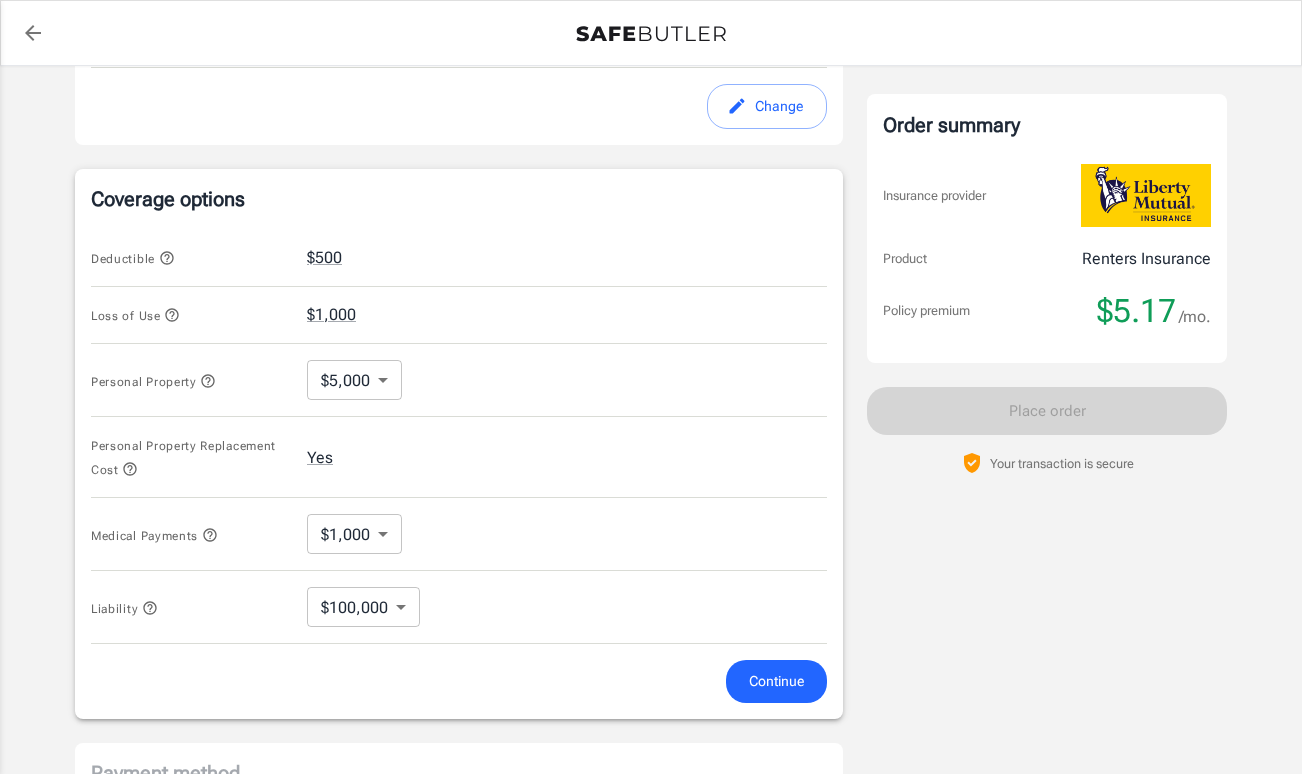 click on "Personal Property   $5,000 5000 ​" at bounding box center (459, 380) 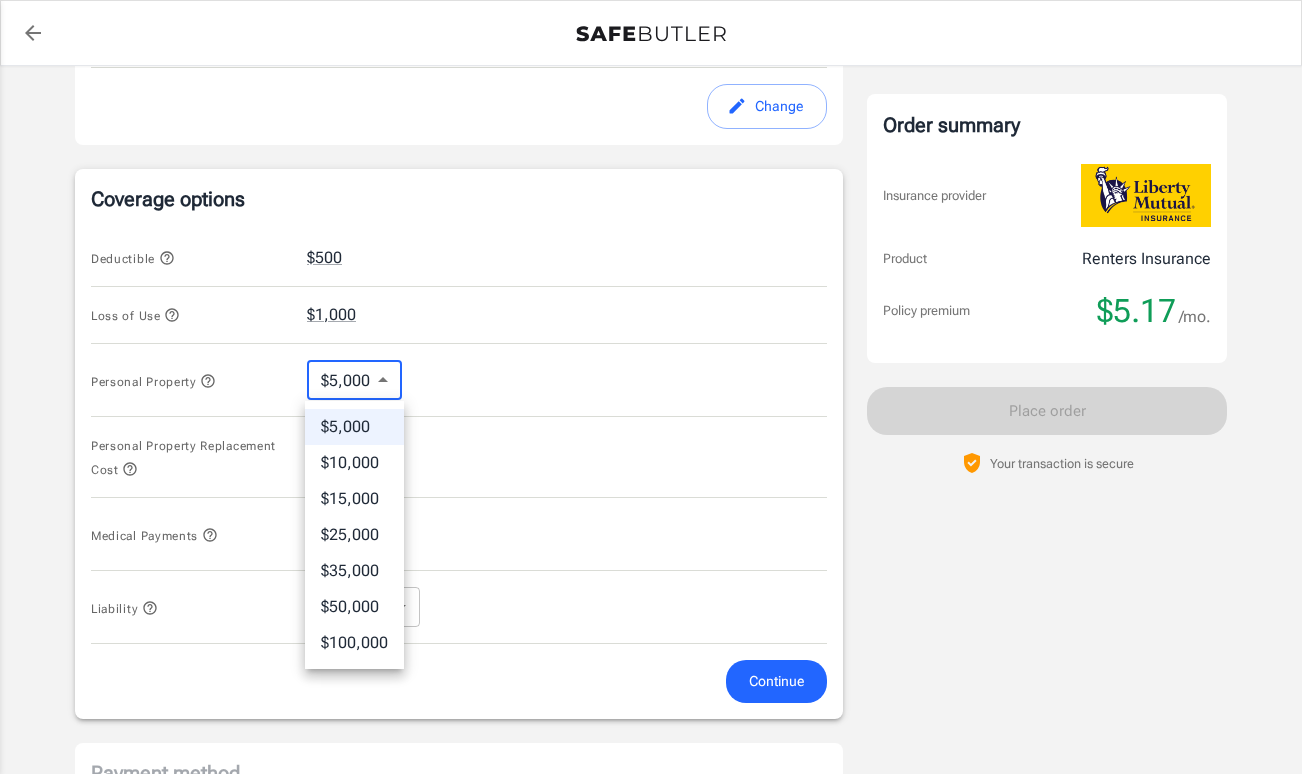 click on "Policy premium $ 5.17 /mo Liberty Mutual Renters Insurance [NUMBER] [STREET] [APT] [CITY] , [STATE] [POSTAL_CODE] Your address is standardized. [FIRST] [LAST] Your spouse and live-in family are automatically covered. Learn More Your details Policy start date [DATE] Email [EMAIL] Phone [PHONE] Building type Low rise (8 stories or less) Lived for over 6 months No Previous Address [NUMBER] [STREET] [APT] [CITY] [STATE] [POSTAL_CODE] Change Coverage options Deductible $500 Loss of Use $1,000 Personal Property $5,000 5000 ​ Personal Property Replacement Cost Yes Medical Payments $1,000 1000 ​ Liability $100,000 100000 ​ Continue Payment method Choose a payment method Choose a payment method Add payment method Optional settings Add landlord as interested party Order summary Insurance provider Product Renters Insurance Policy premium $5.17 /mo. Online purchase discount applied. Payment frequency No additional fees. Today's Due ." at bounding box center [651, 251] 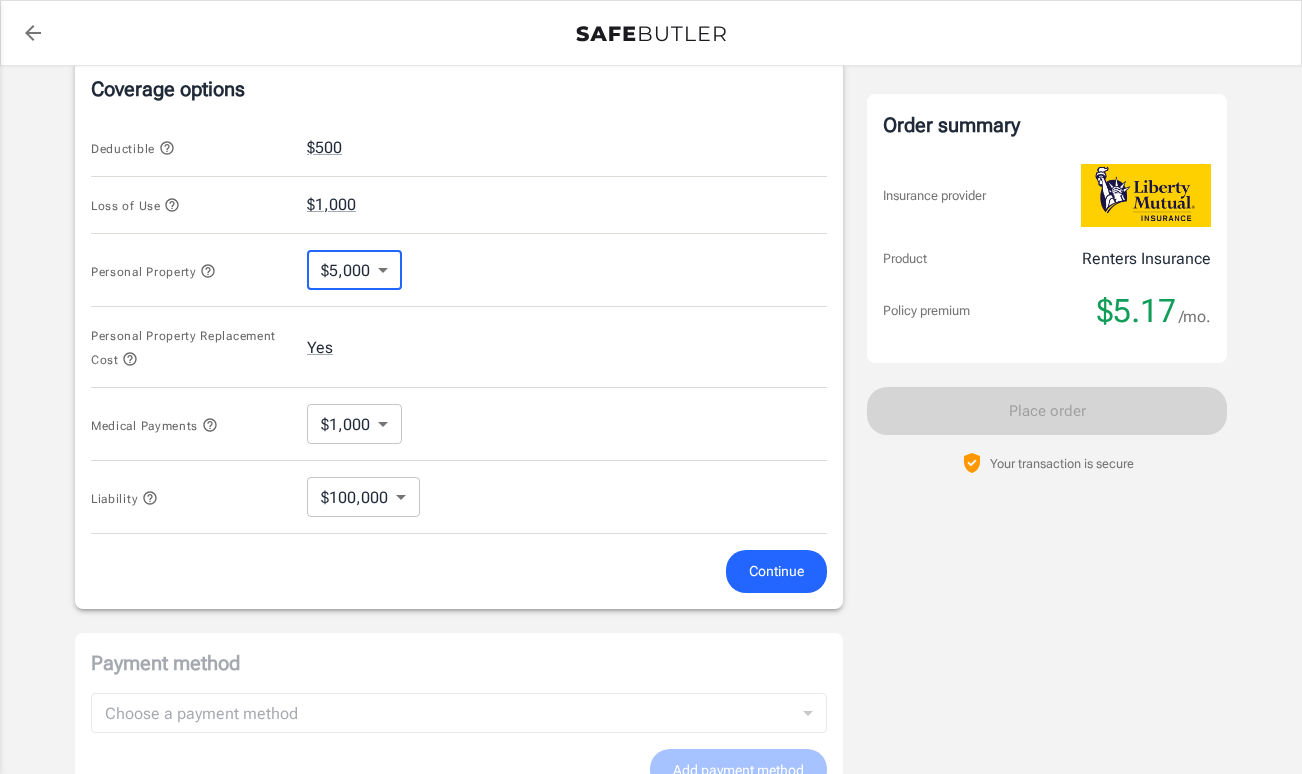 scroll, scrollTop: 845, scrollLeft: 0, axis: vertical 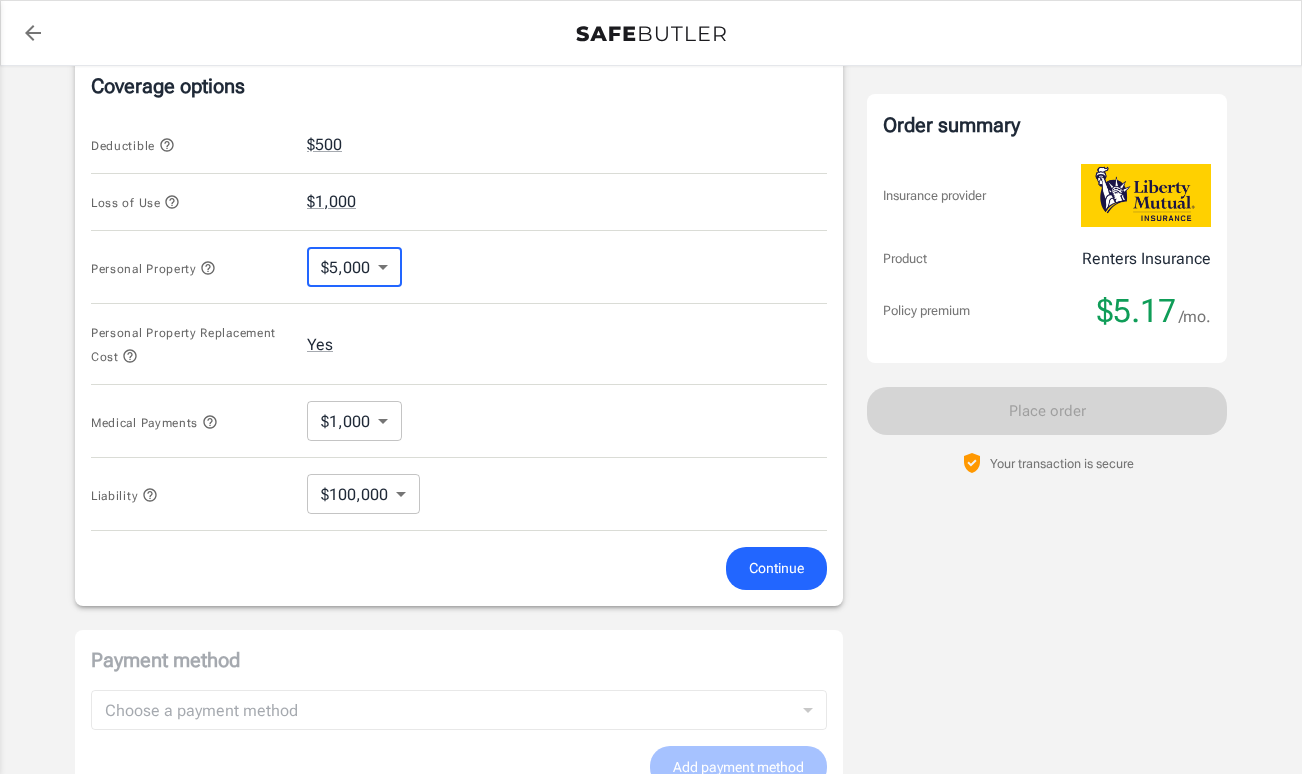 click 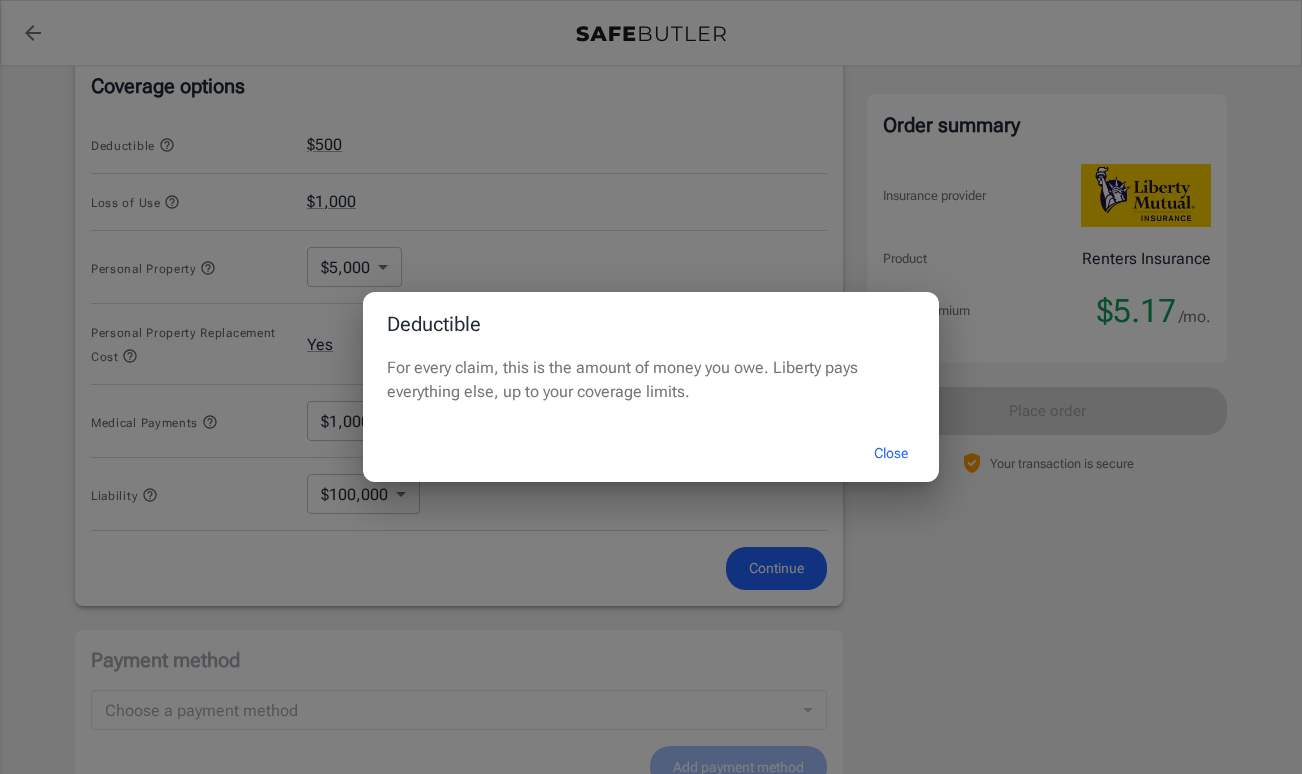 click on "Close" at bounding box center [891, 453] 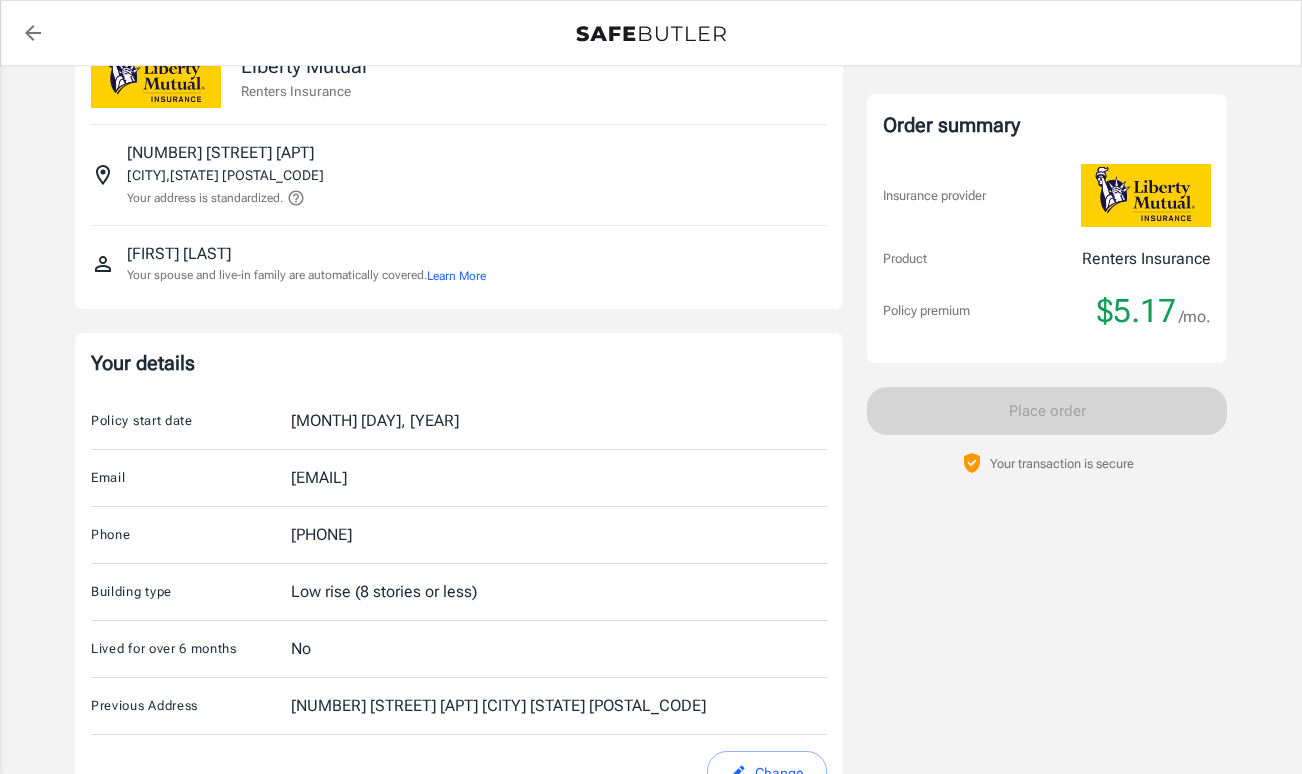 scroll, scrollTop: 0, scrollLeft: 0, axis: both 